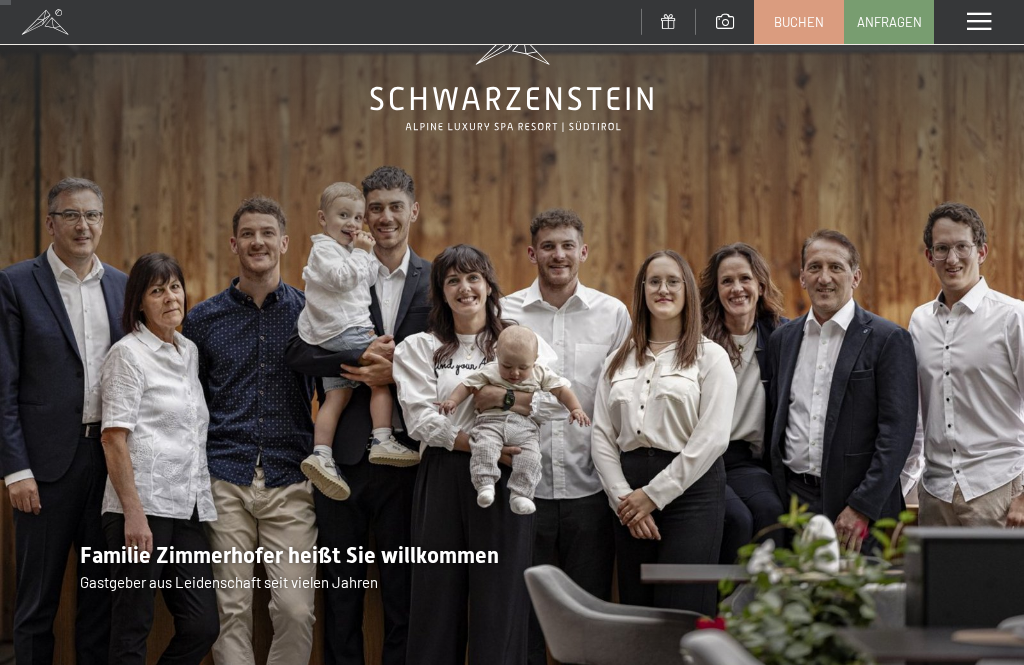 scroll, scrollTop: 57, scrollLeft: 0, axis: vertical 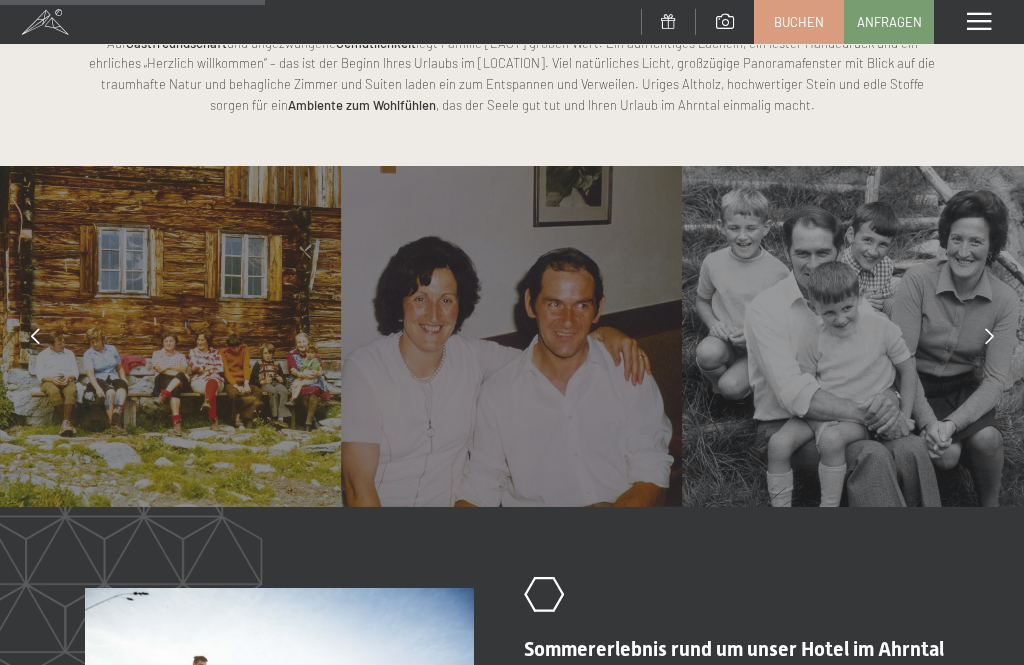 click at bounding box center (989, 336) 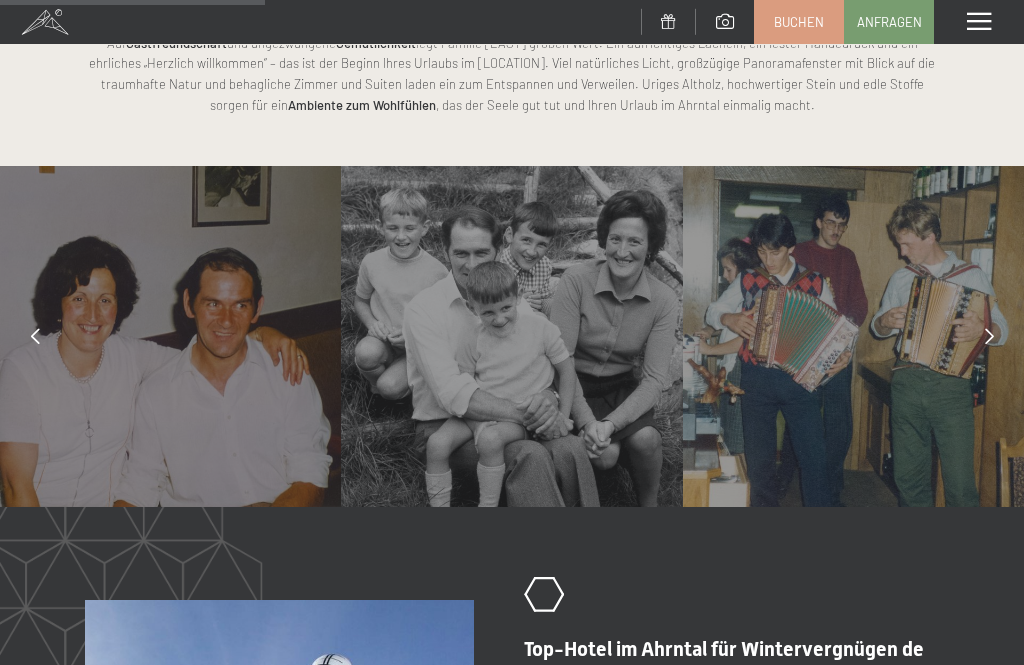 click at bounding box center (989, 336) 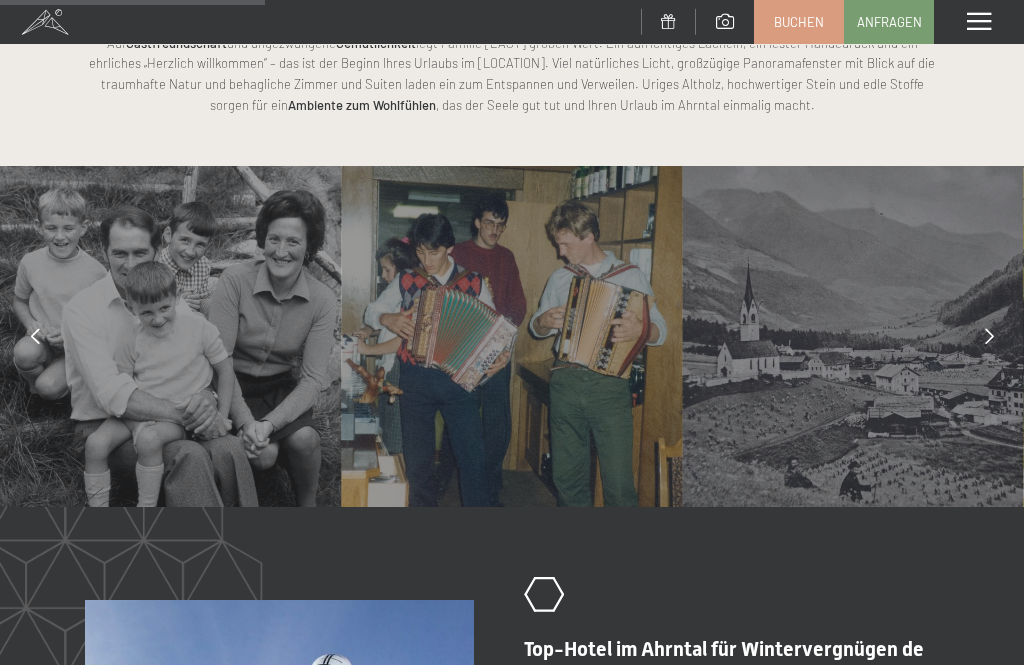 click at bounding box center (989, 336) 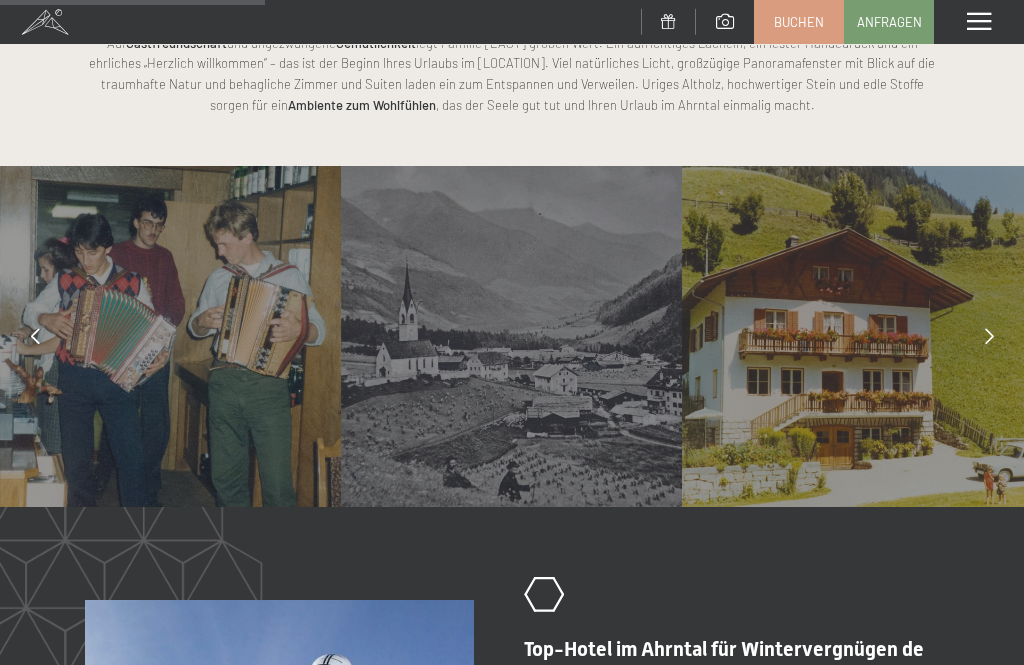 click at bounding box center (989, 336) 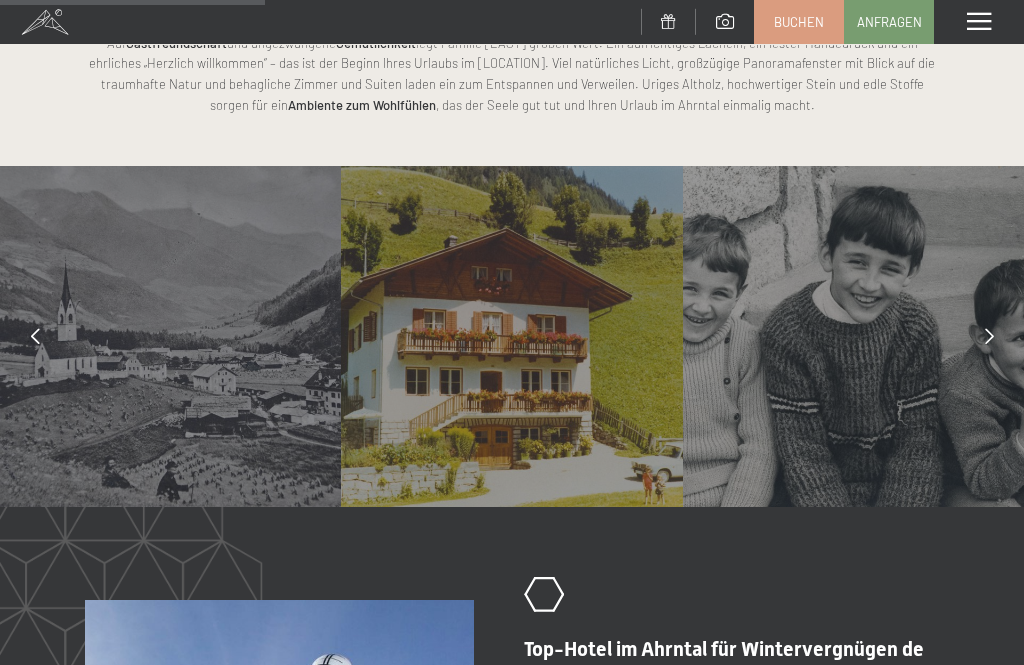 click at bounding box center [989, 336] 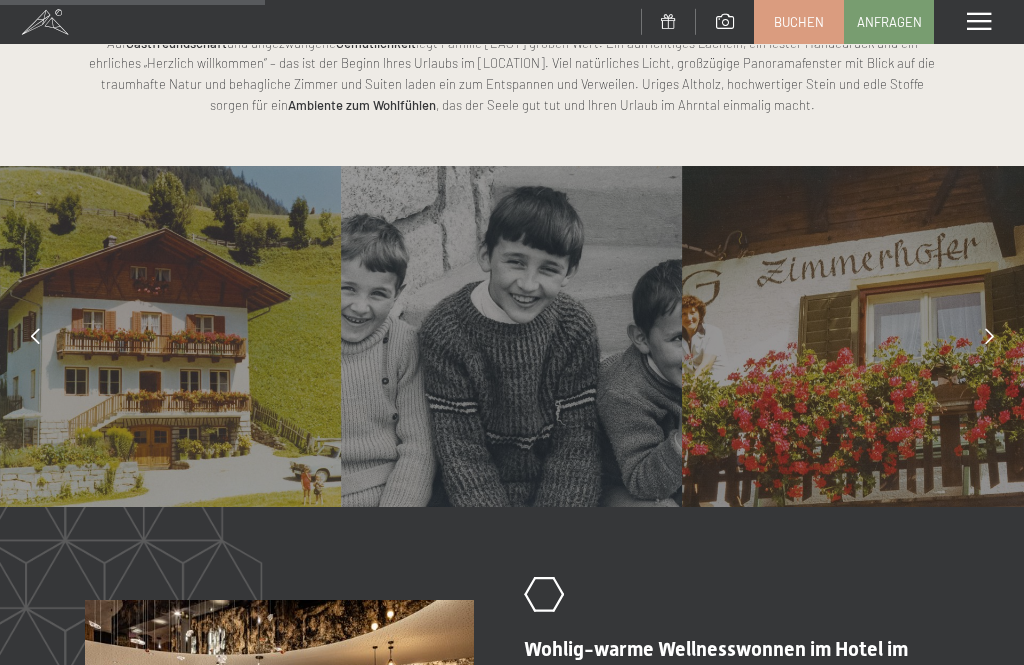 click at bounding box center [989, 336] 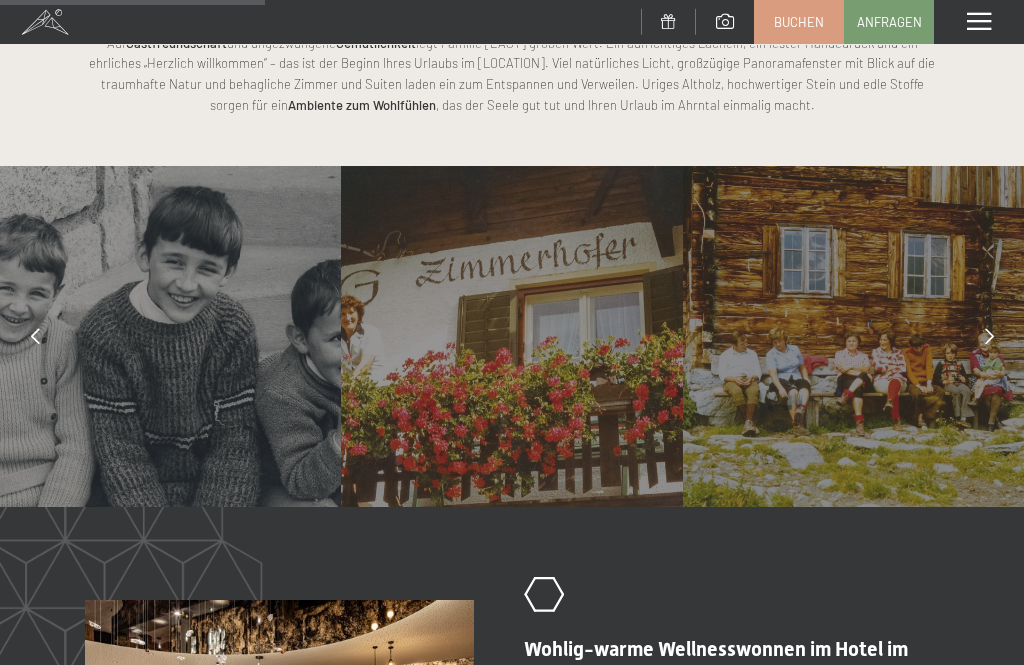 click at bounding box center (989, 336) 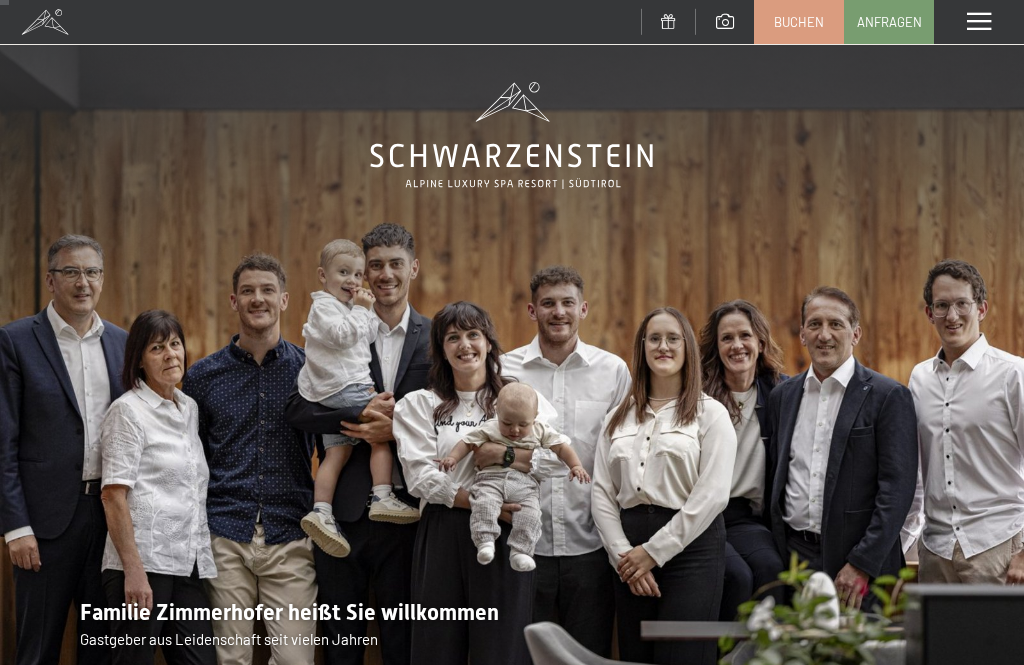 scroll, scrollTop: 0, scrollLeft: 0, axis: both 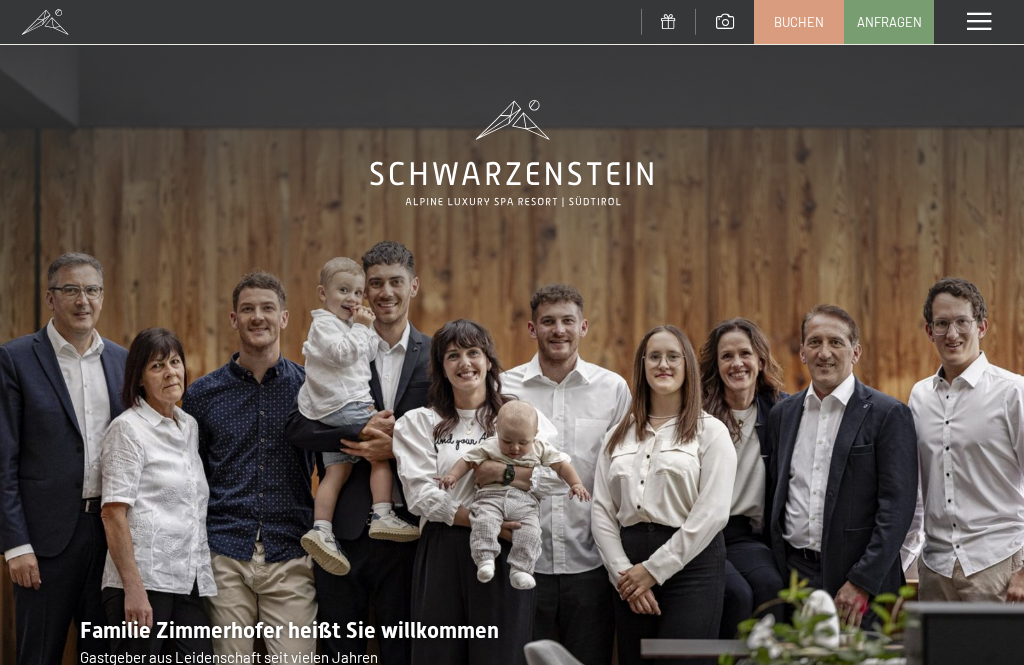 click at bounding box center [979, 22] 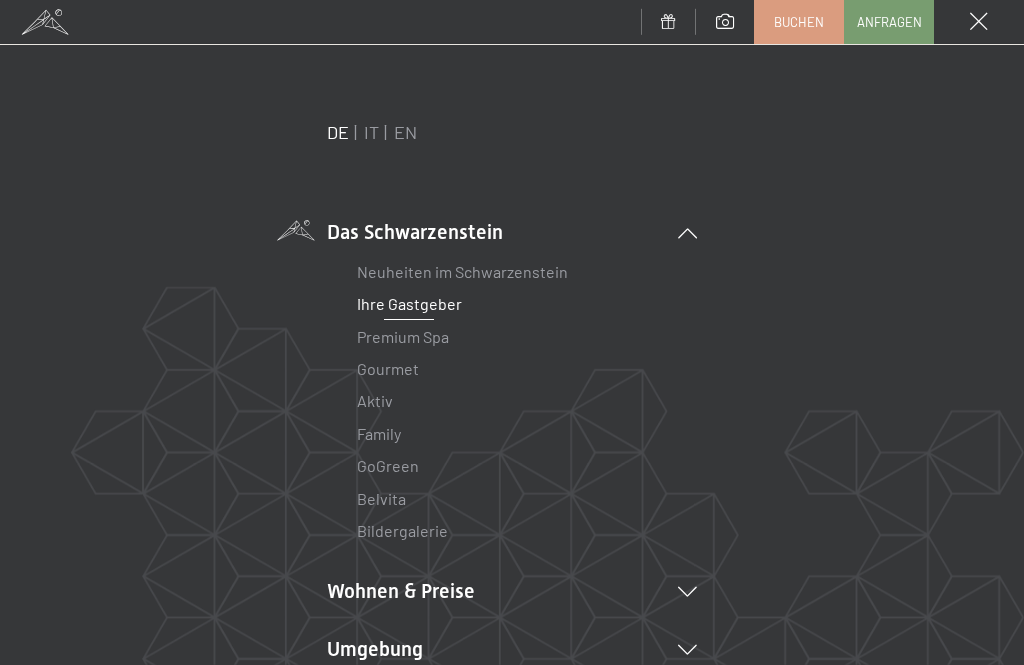 click on "Family" at bounding box center [512, 434] 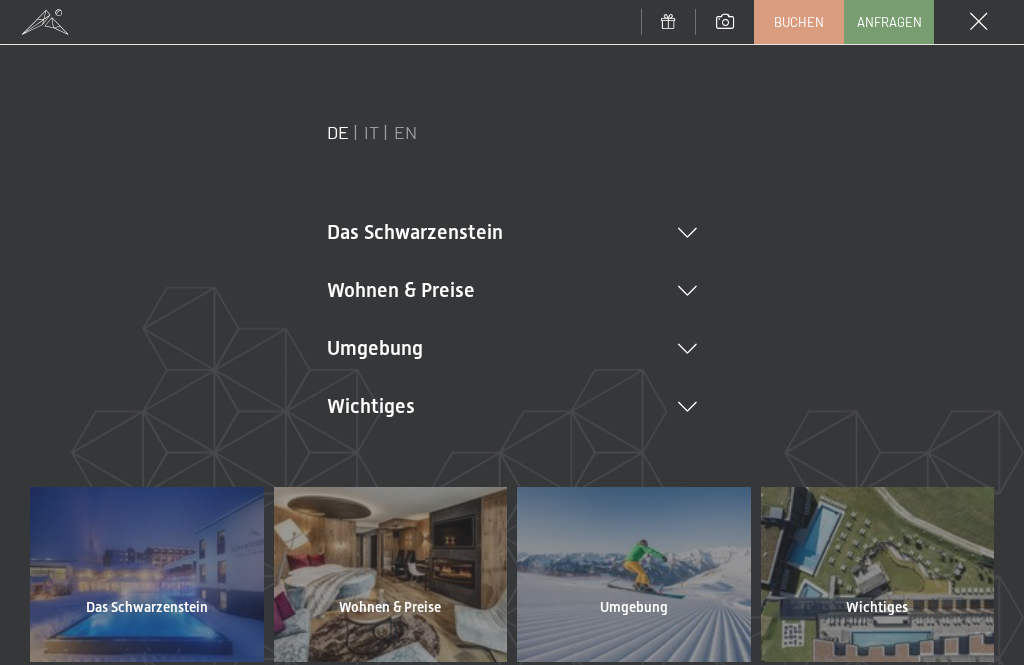 click on "DE         IT         EN                       Das Schwarzenstein           Neuheiten im Schwarzenstein         Ihre Gastgeber         Premium Spa         Gourmet         Aktiv         Wochenprogramm         Bilder             Family         GoGreen         Belvita         Bildergalerie                     Wohnen & Preise           Inklusivleistungen         Zimmer & Preise         Liste             Angebote         Liste             Familienpreise         Spa Anwendungen         Treuebonus         Anfrage         Buchung         AGBs - Info         Gutschein         Geschenksidee         App. Luxegg                     Umgebung           Das Ahrntal         Ski & Winter         Skifahren         Skischule             Wandern & Sommer         Wandern         Biken             Sehenswürdigkeiten         Touren Tipps         Wanderbilder         Shopping                     Wichtiges           Lage & Anreise         Online bezahlen         Webcam & Wetter         Downloads" at bounding box center (512, 303) 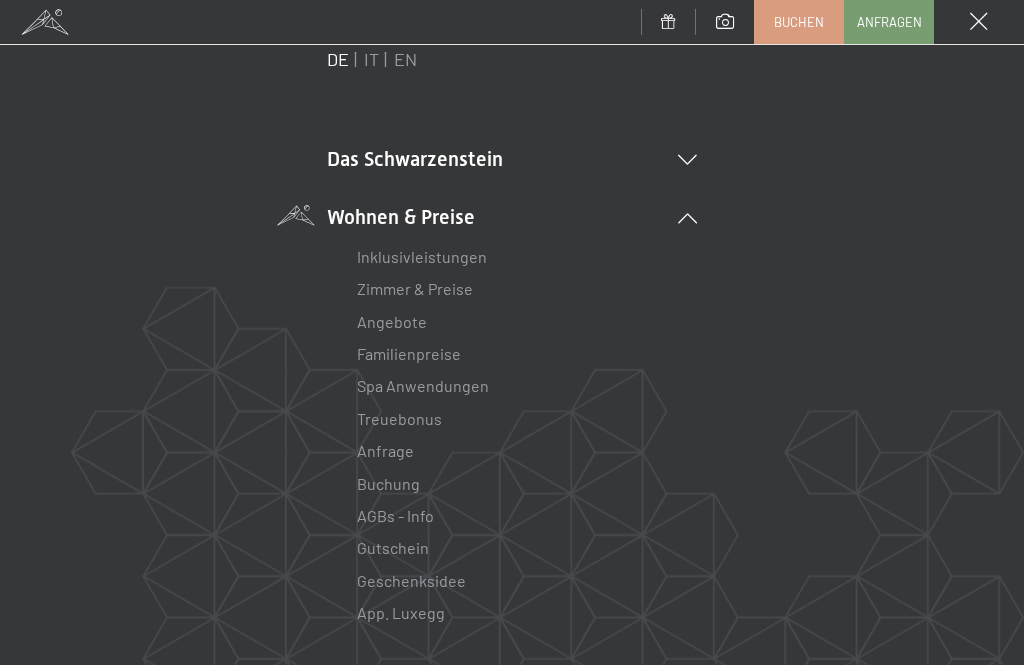 scroll, scrollTop: 126, scrollLeft: 0, axis: vertical 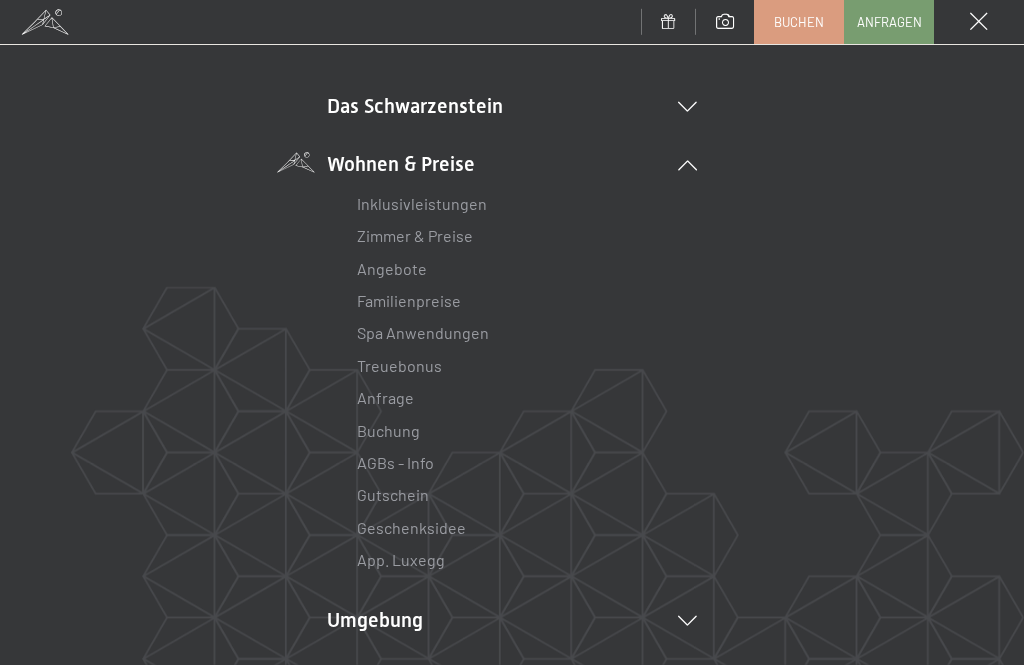 click on "Inklusivleistungen" at bounding box center [422, 203] 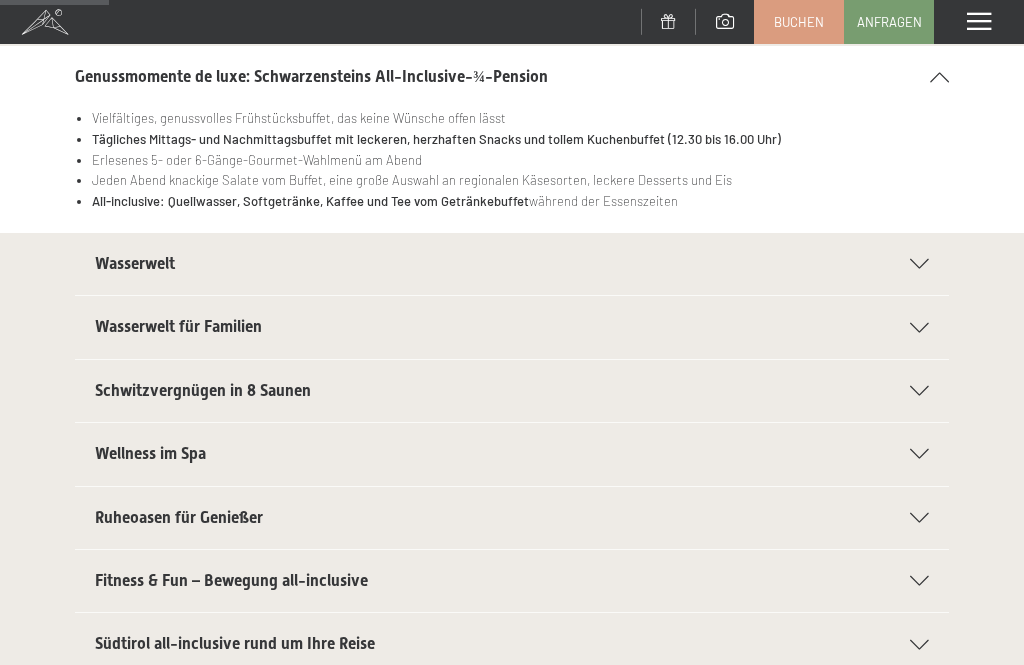 scroll, scrollTop: 0, scrollLeft: 0, axis: both 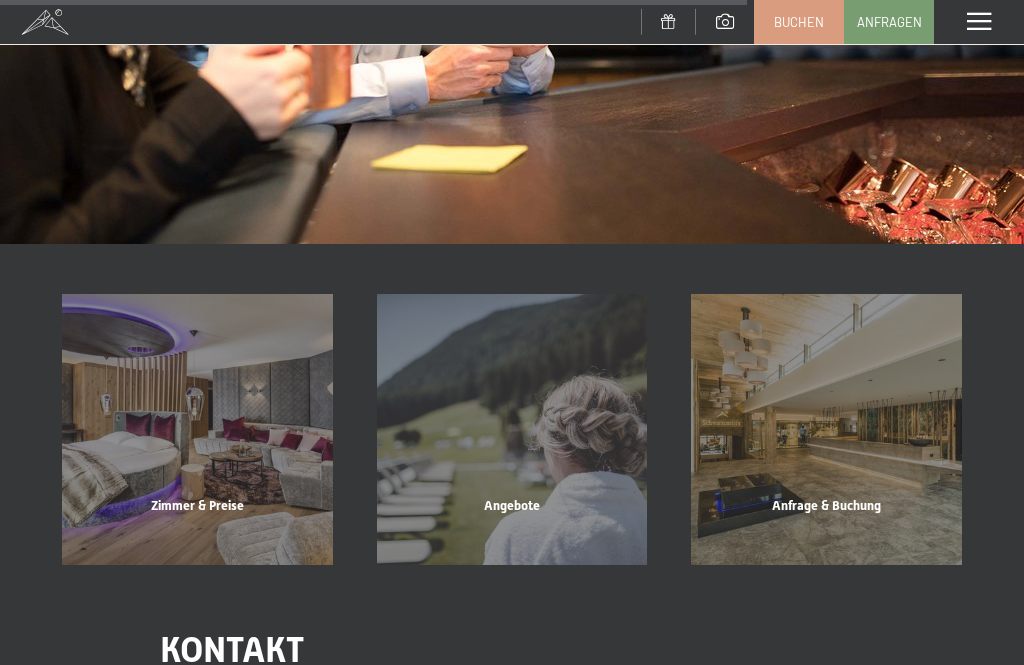 click on "Angebote           Mehr erfahren" at bounding box center [512, 429] 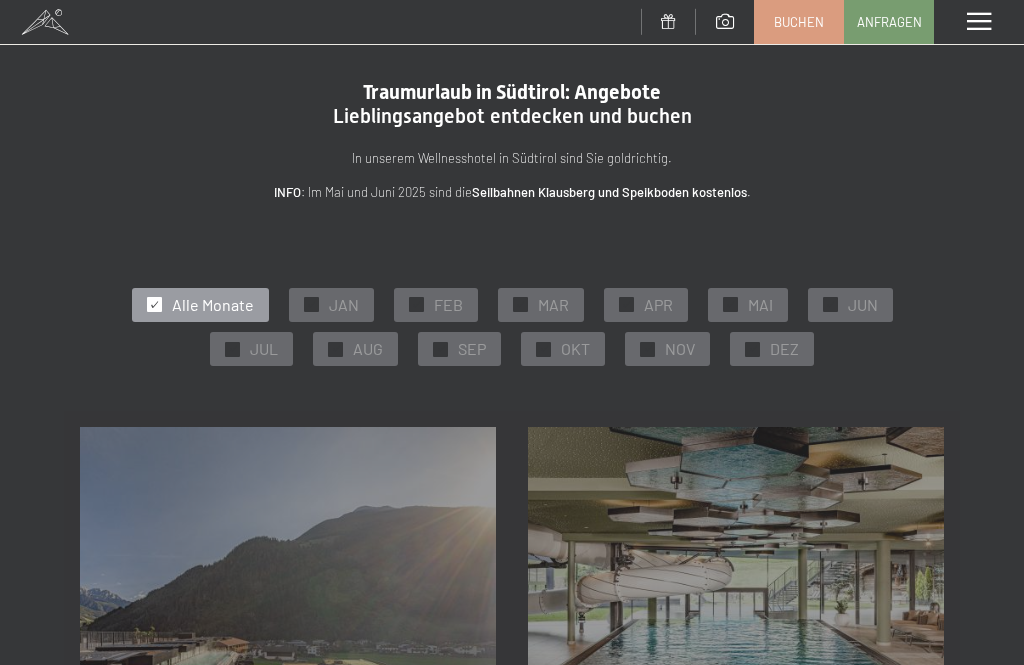 scroll, scrollTop: 0, scrollLeft: 0, axis: both 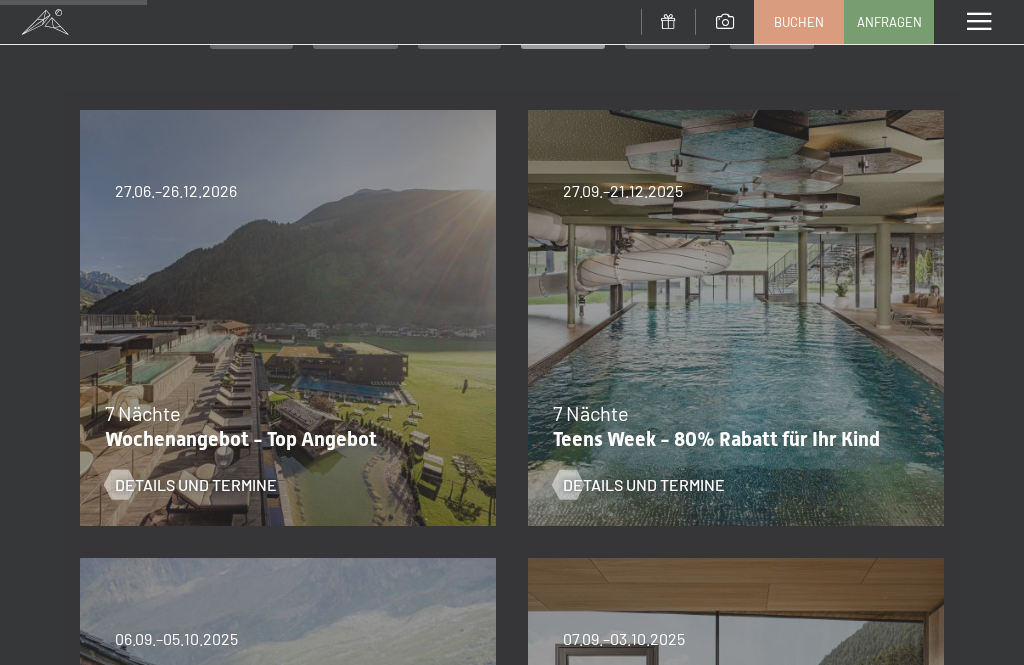 click on "Teens Week - 80% Rabatt für Ihr Kind" at bounding box center (731, 439) 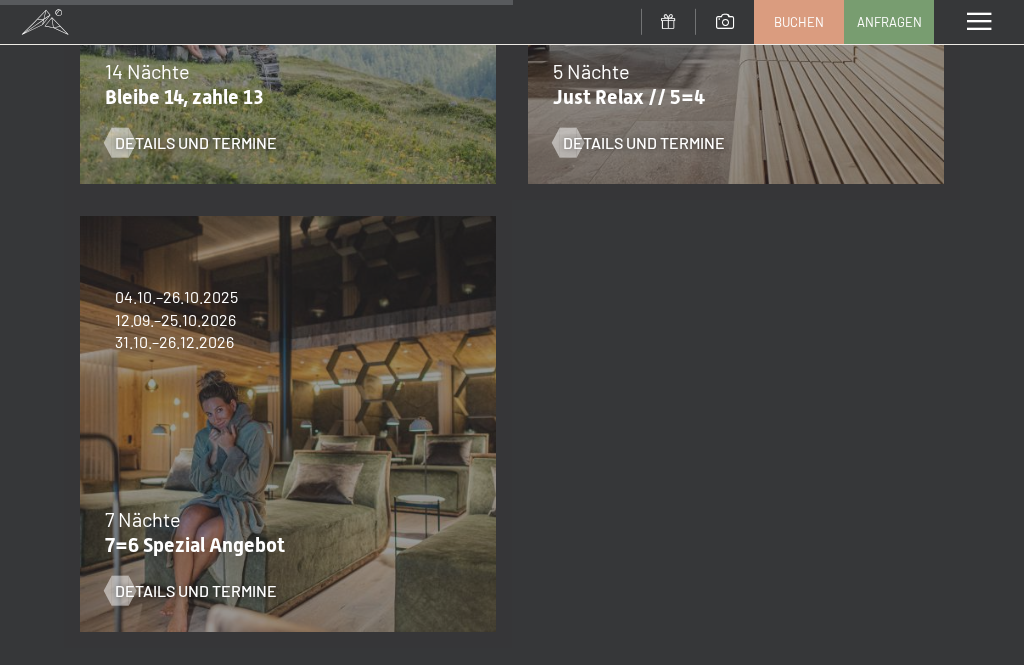scroll, scrollTop: 1106, scrollLeft: 0, axis: vertical 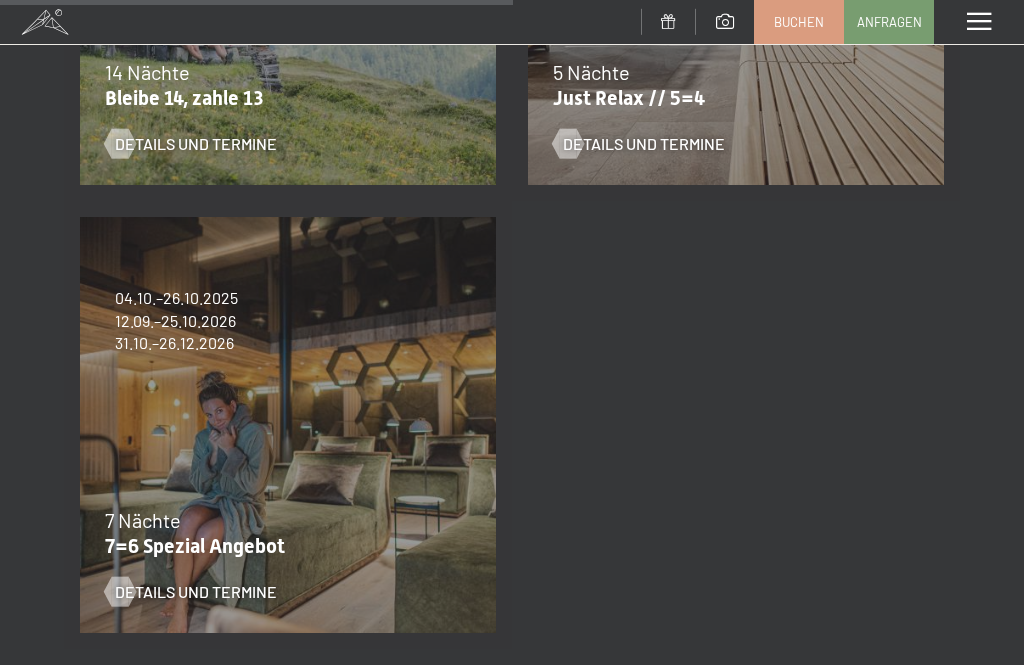 click on "7=6 Spezial Angebot" at bounding box center (283, 546) 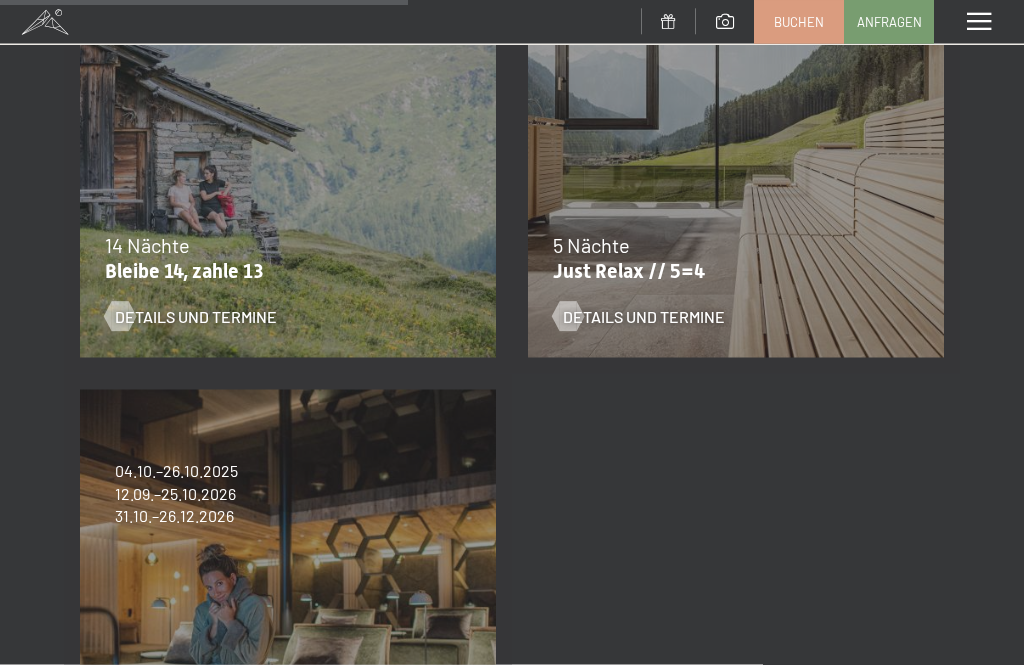scroll, scrollTop: 918, scrollLeft: 0, axis: vertical 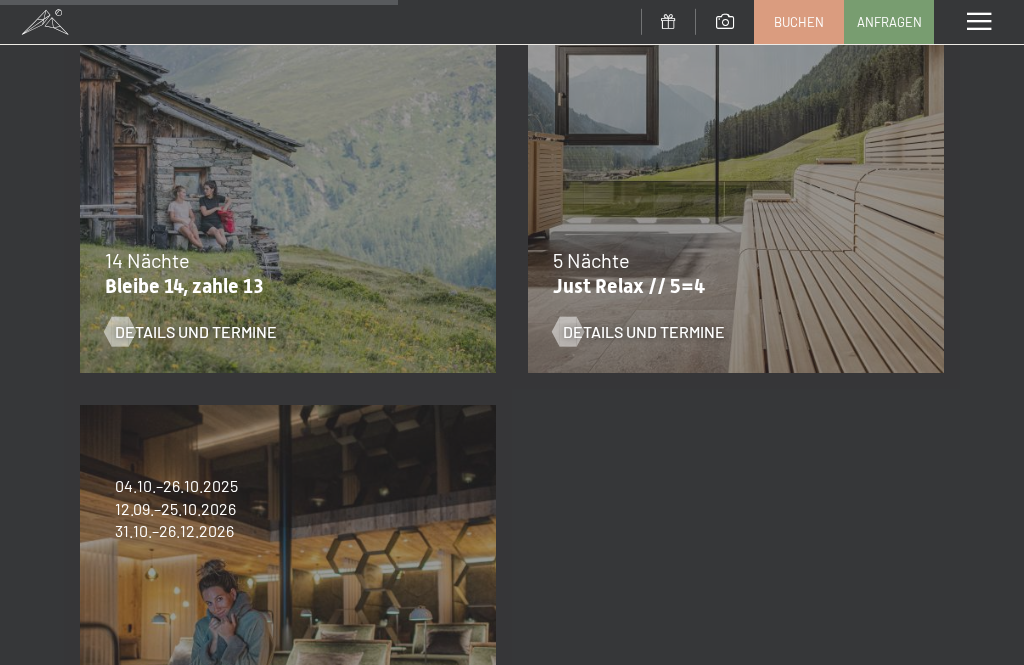 click on "Just Relax // 5=4" at bounding box center (731, 286) 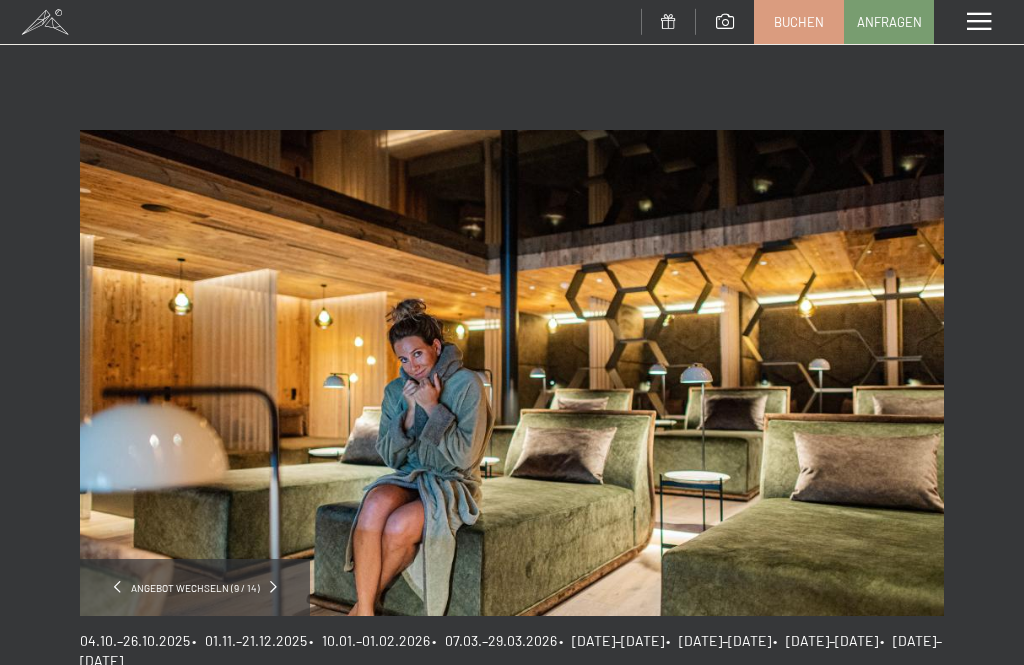 scroll, scrollTop: 0, scrollLeft: 0, axis: both 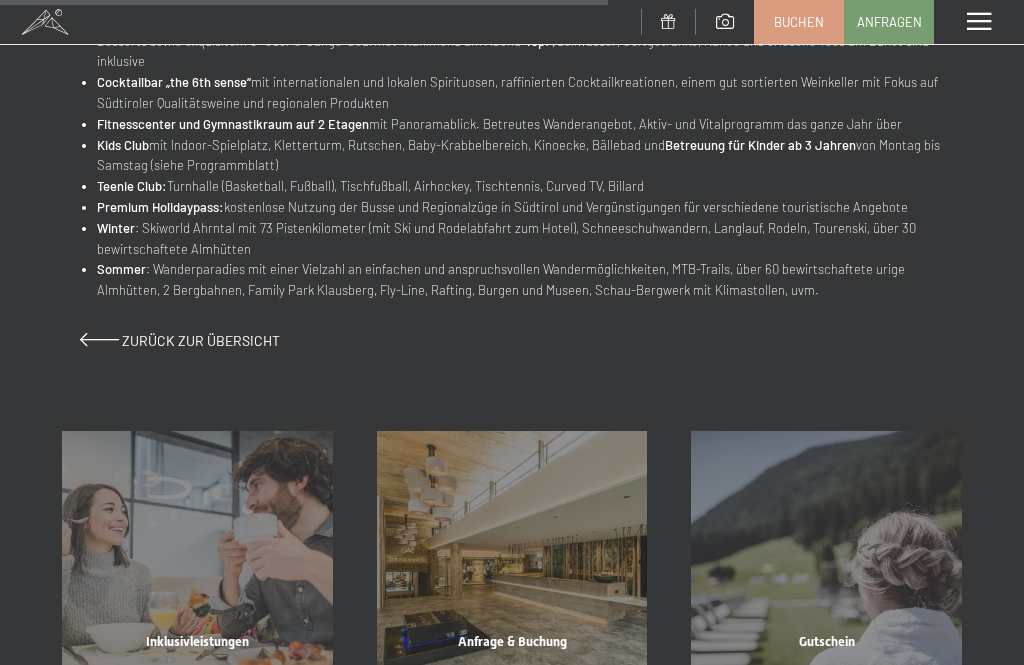 click on "Zurück zur Übersicht" at bounding box center [201, 340] 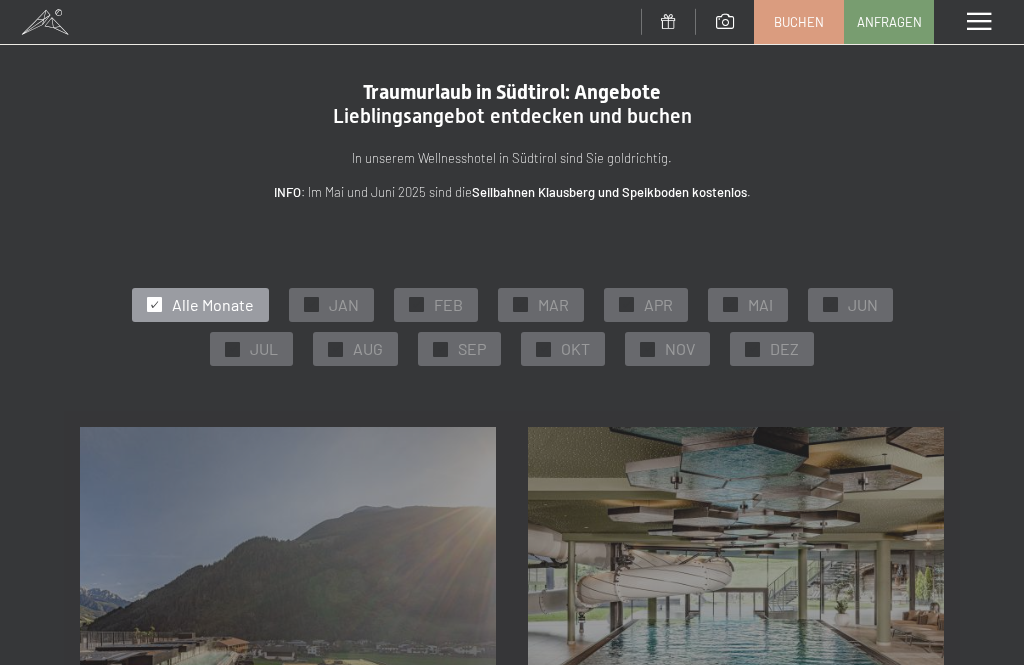 scroll, scrollTop: 205, scrollLeft: 0, axis: vertical 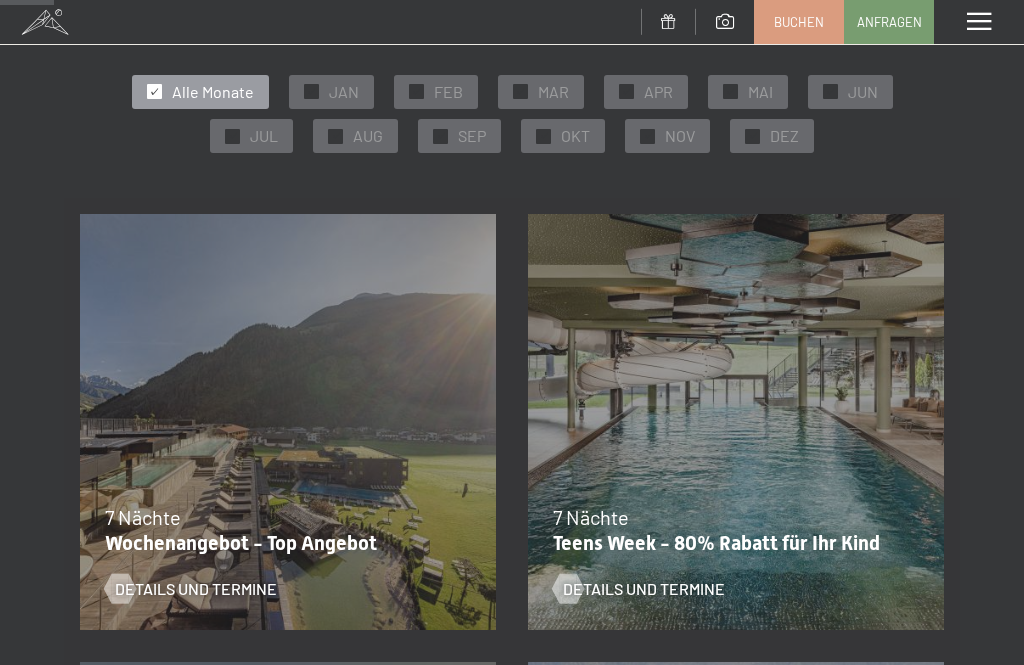 click on "OKT" at bounding box center (575, 136) 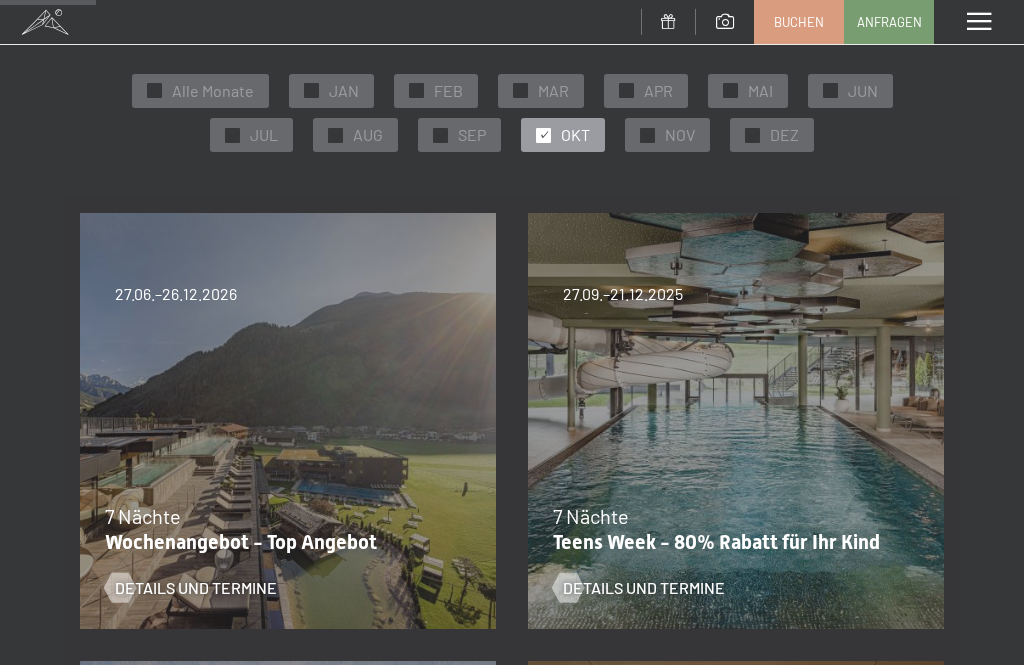 scroll, scrollTop: 0, scrollLeft: 0, axis: both 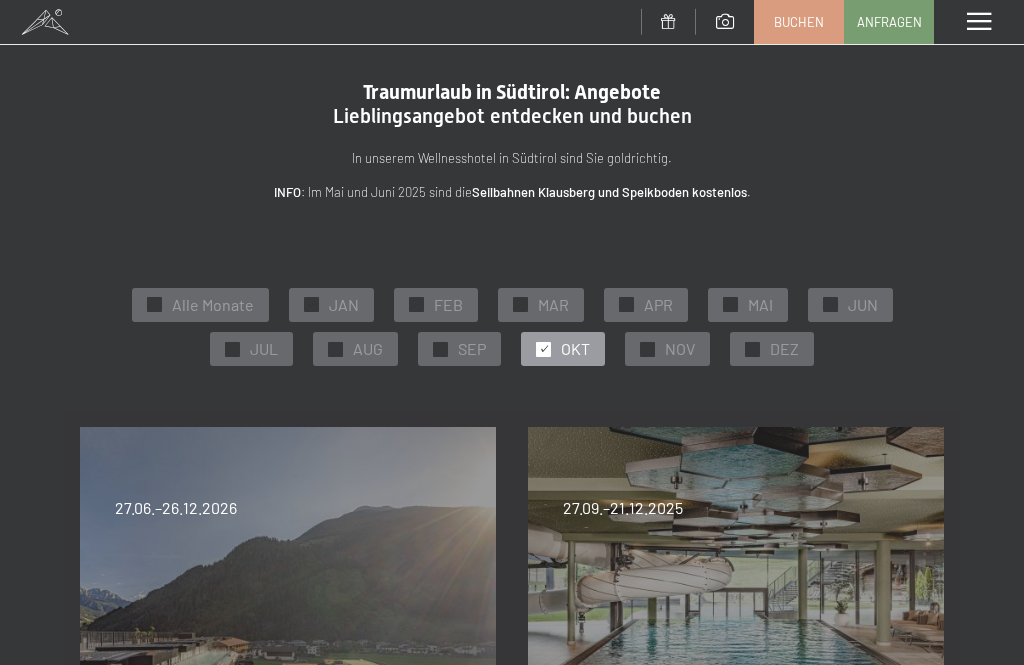 click at bounding box center [979, 22] 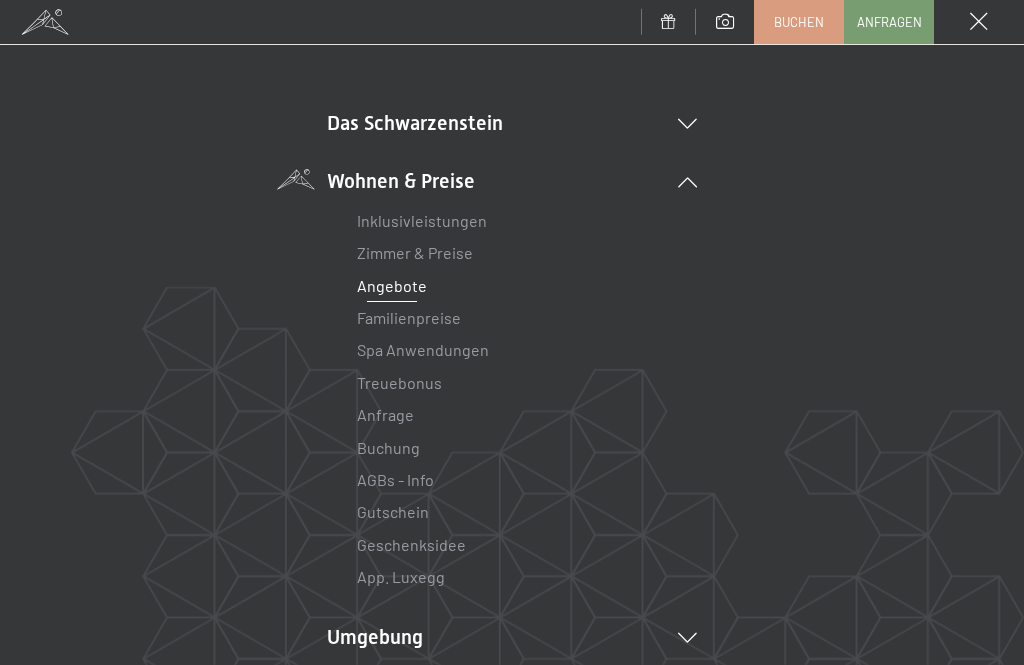 scroll, scrollTop: 126, scrollLeft: 0, axis: vertical 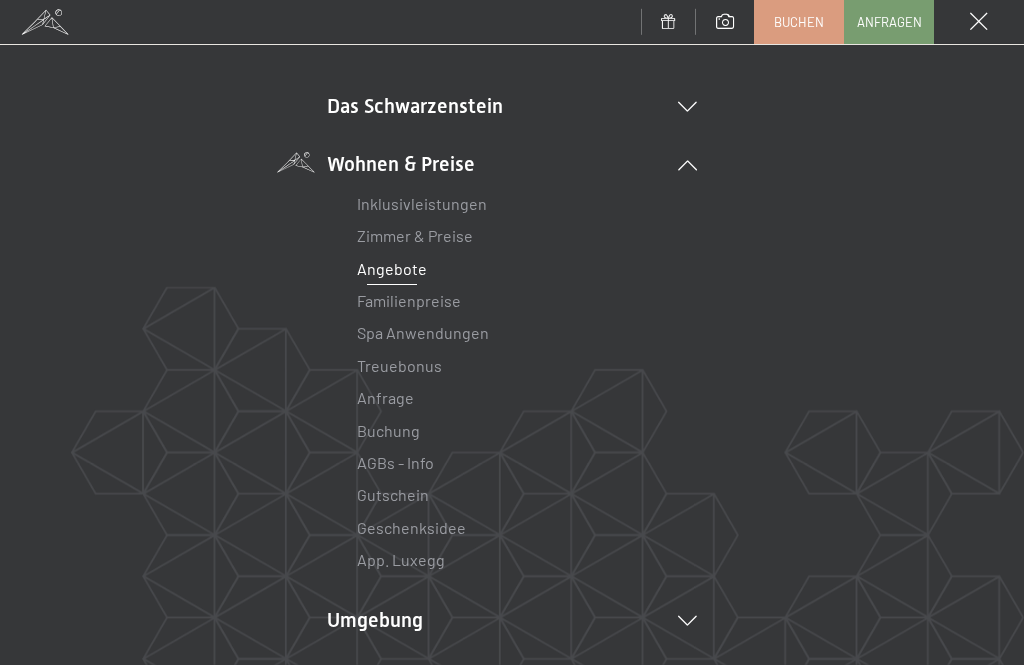 click on "Zimmer & Preise         Liste" at bounding box center (512, 236) 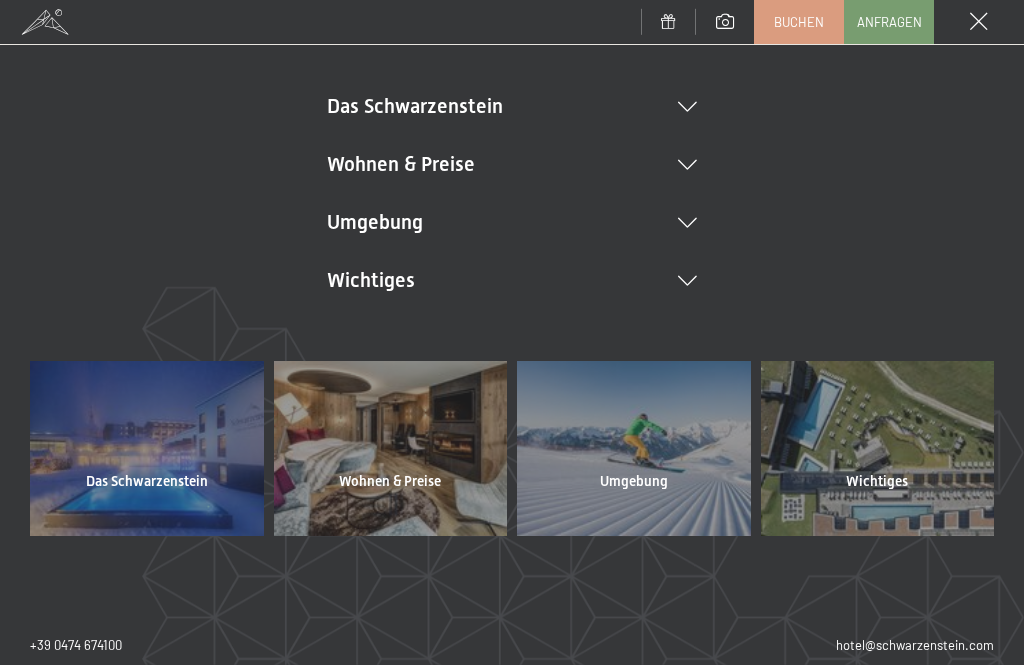 click on "Wohnen & Preise           Inklusivleistungen         Zimmer & Preise         Liste             Angebote         Liste             Familienpreise         Spa Anwendungen         Treuebonus         Anfrage         Buchung         AGBs - Info         Gutschein         Geschenksidee         App. Luxegg" at bounding box center (512, 164) 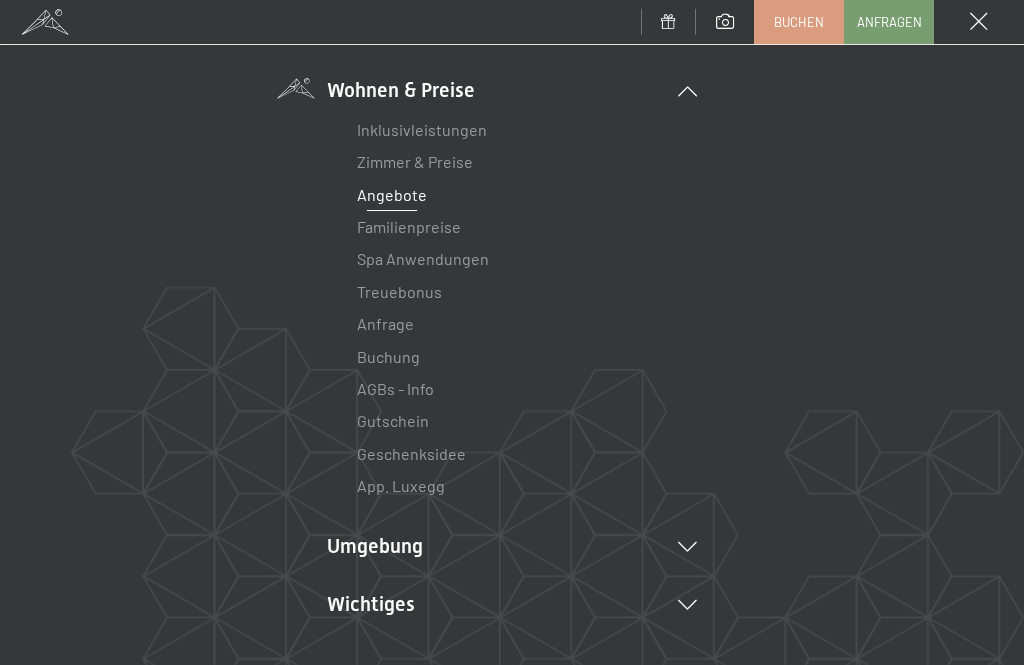 scroll, scrollTop: 202, scrollLeft: 0, axis: vertical 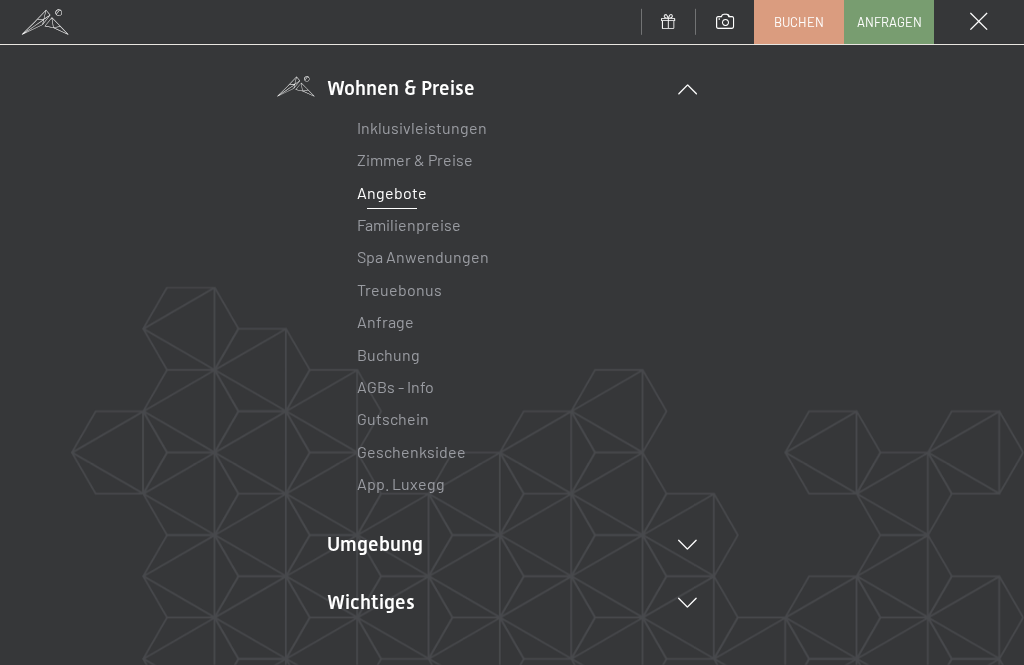 click on "Zimmer & Preise" at bounding box center [415, 159] 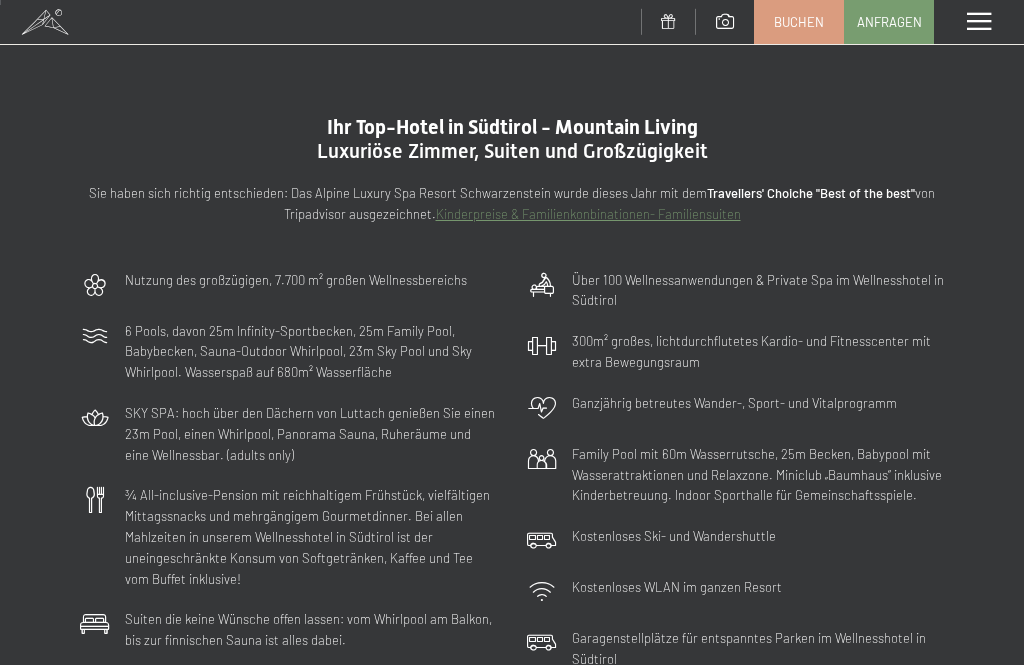 scroll, scrollTop: 2, scrollLeft: 0, axis: vertical 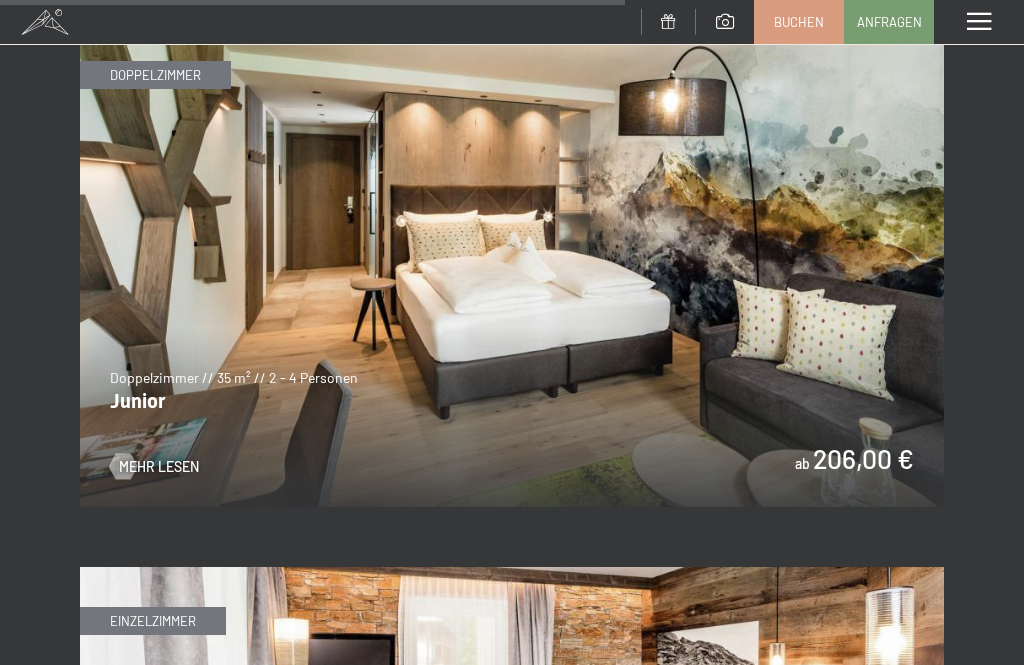 click on "Mehr Lesen" at bounding box center [159, 467] 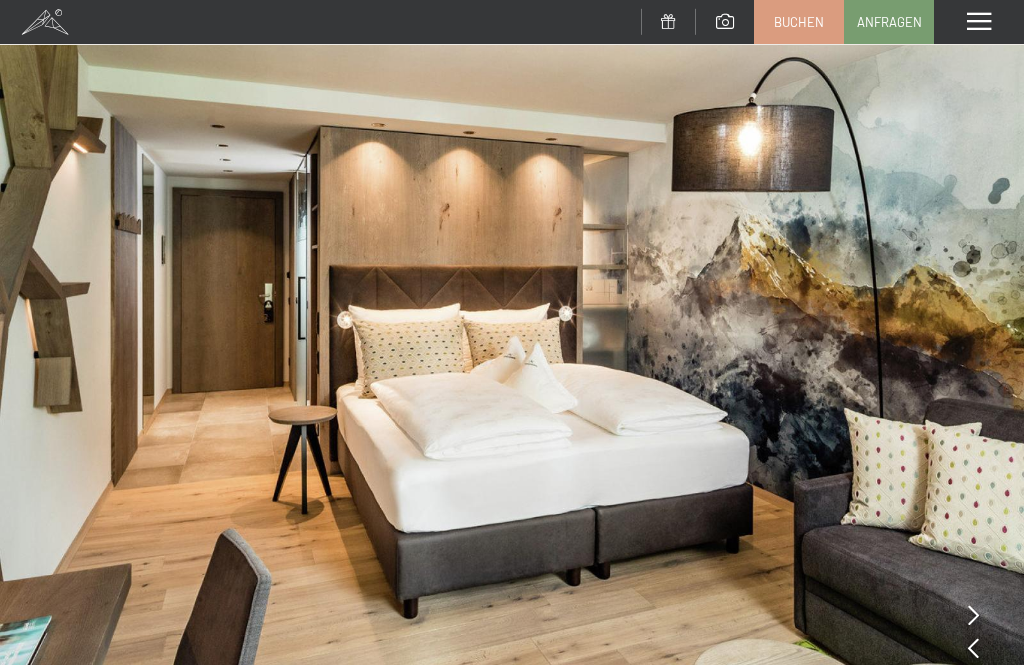 scroll, scrollTop: 0, scrollLeft: 0, axis: both 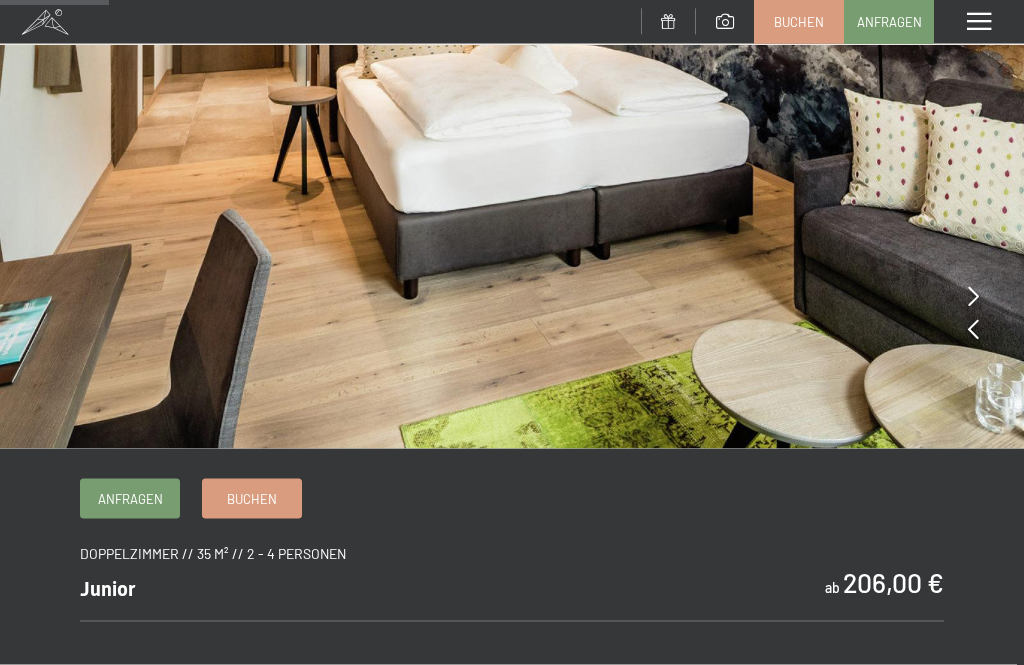 click at bounding box center (973, 296) 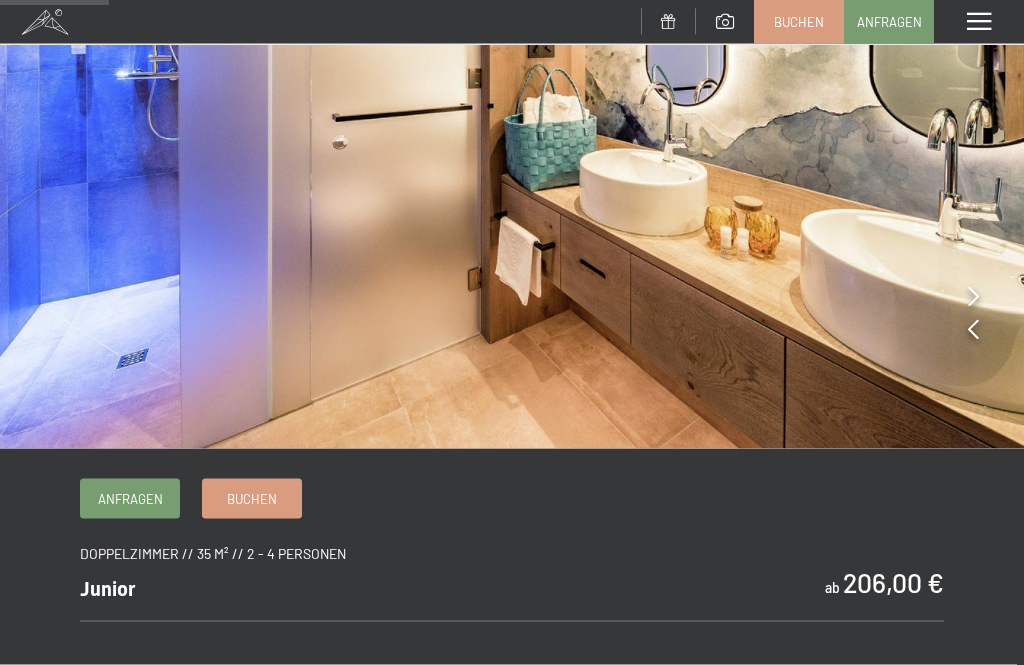 scroll, scrollTop: 320, scrollLeft: 0, axis: vertical 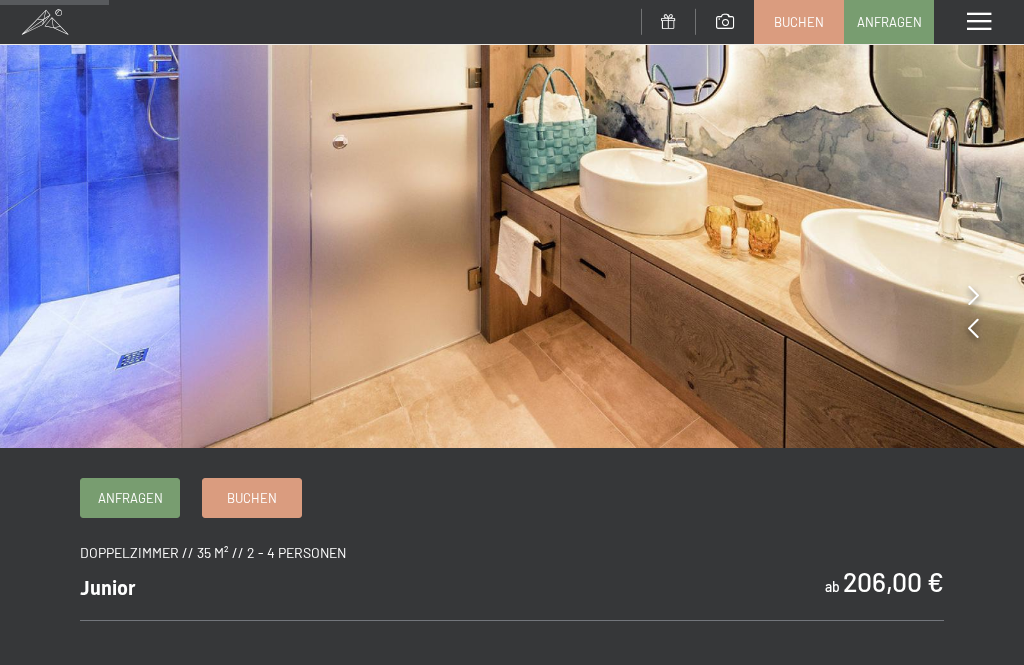 click at bounding box center (973, 295) 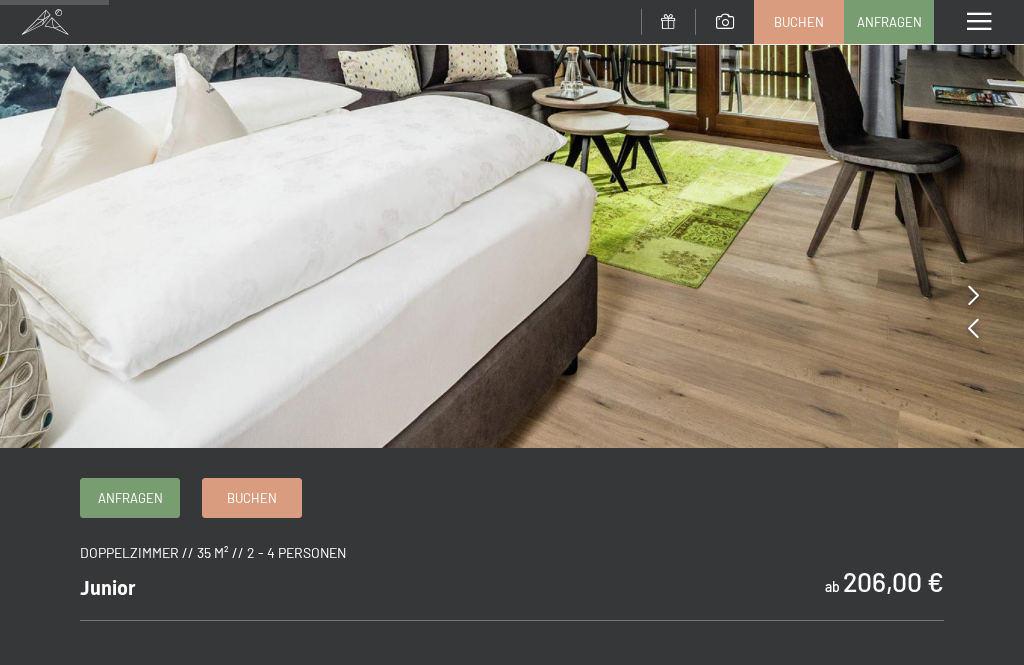 click at bounding box center (512, 64) 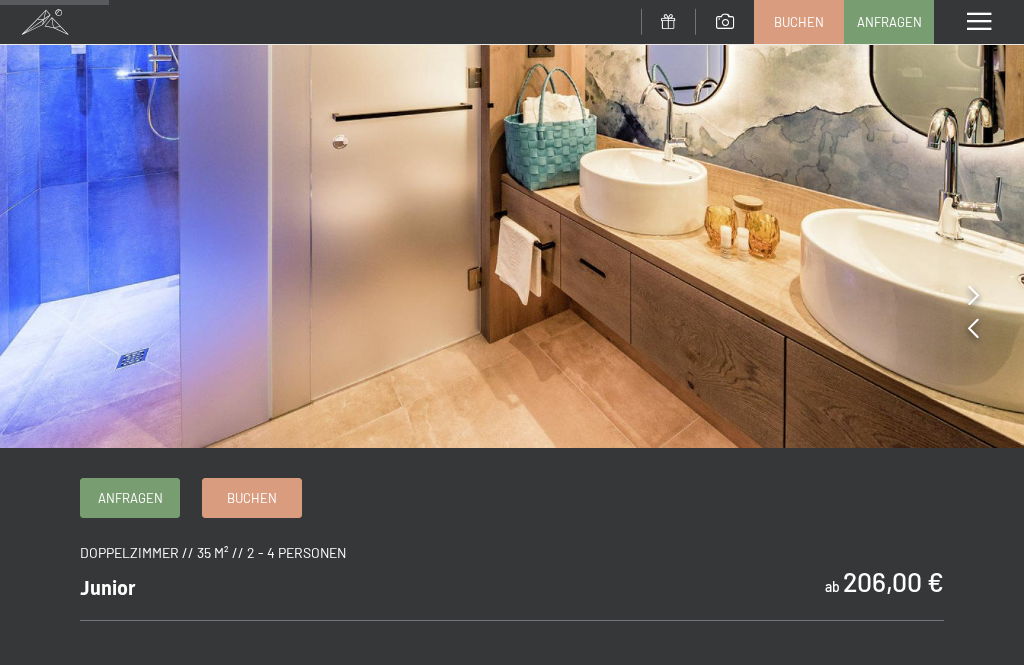 click at bounding box center [973, 328] 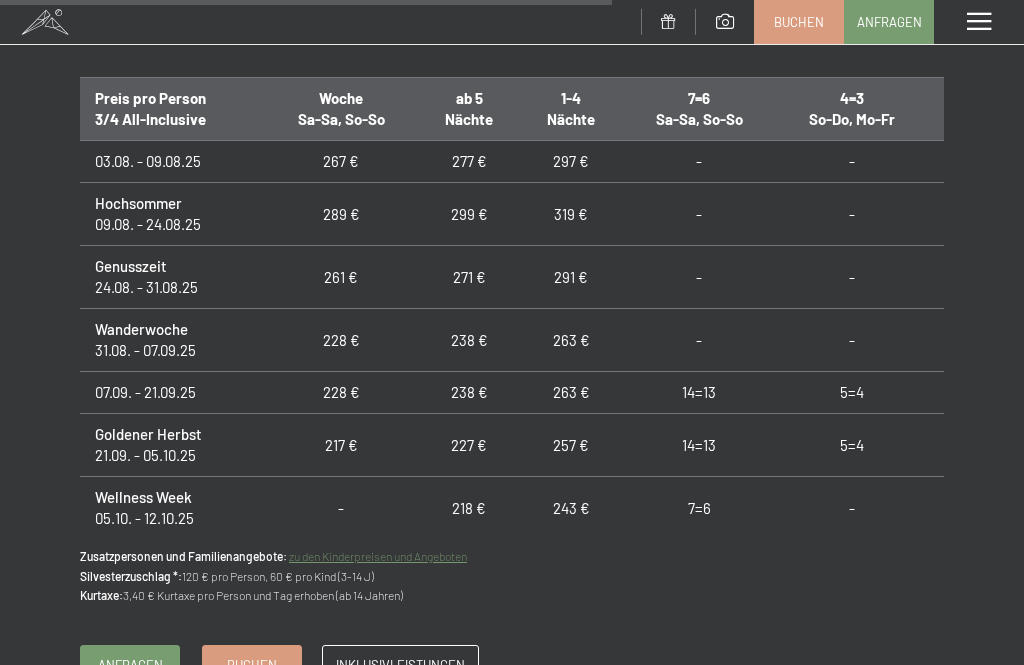 scroll, scrollTop: 1881, scrollLeft: 0, axis: vertical 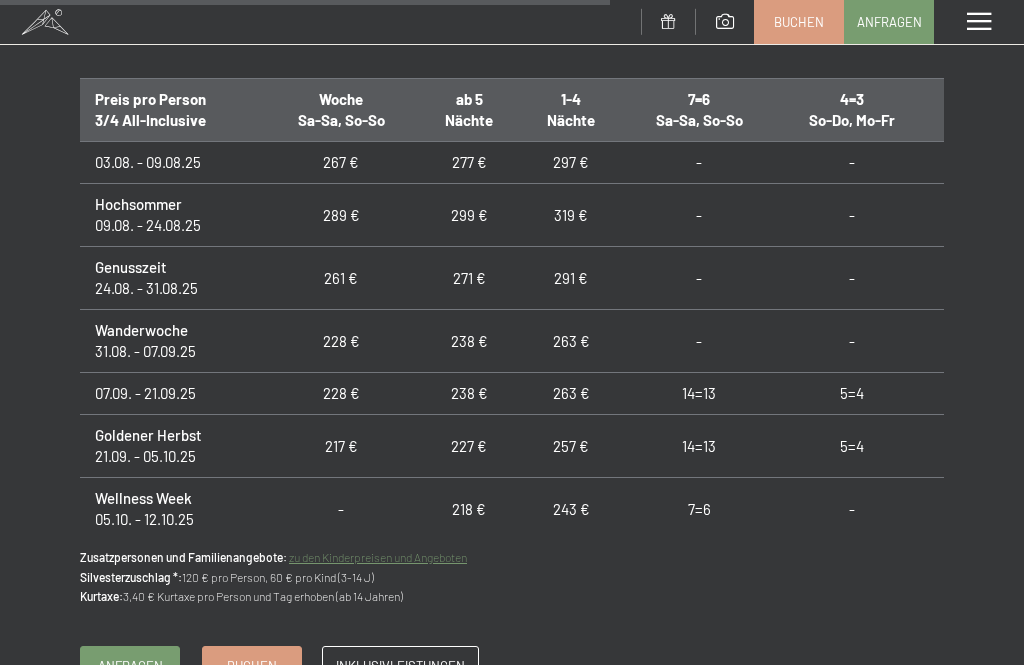 click on "5=4" at bounding box center (852, 446) 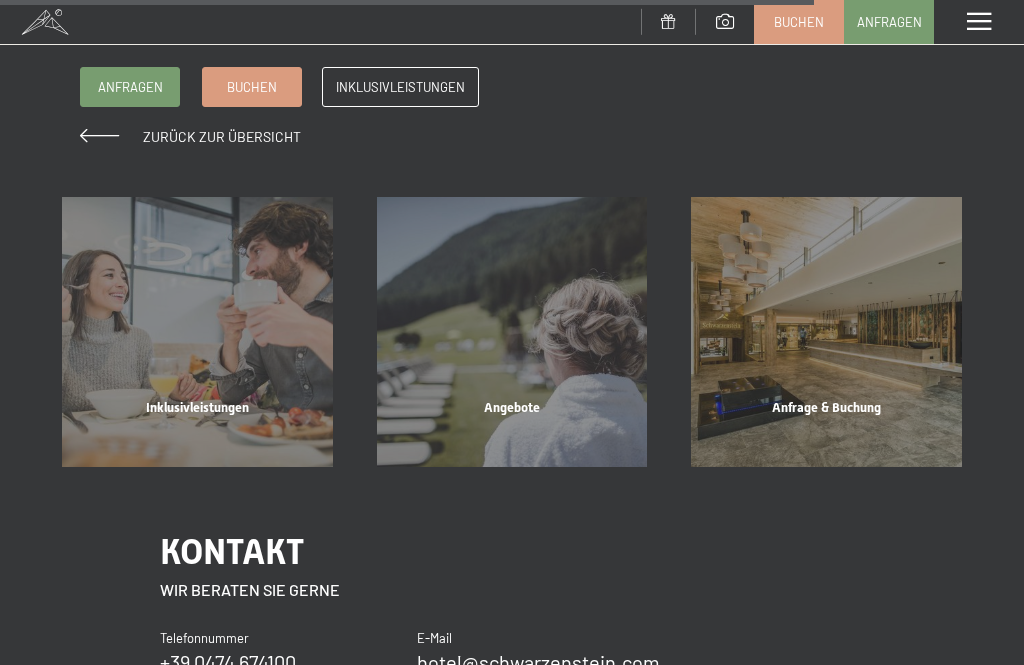 scroll, scrollTop: 2461, scrollLeft: 0, axis: vertical 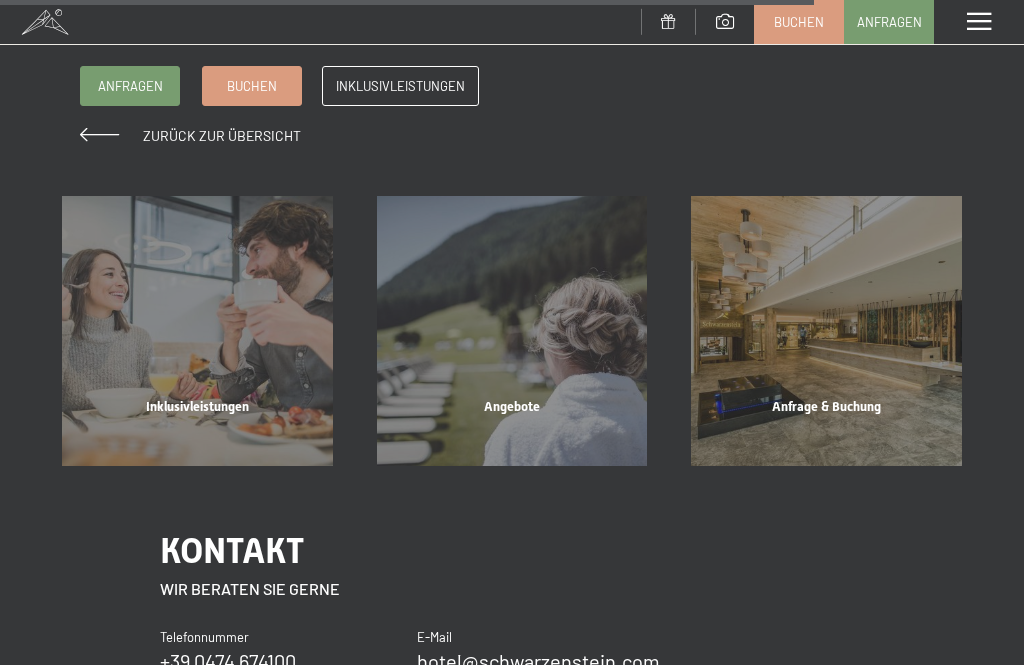 click on "Inklusivleistungen" at bounding box center [400, 86] 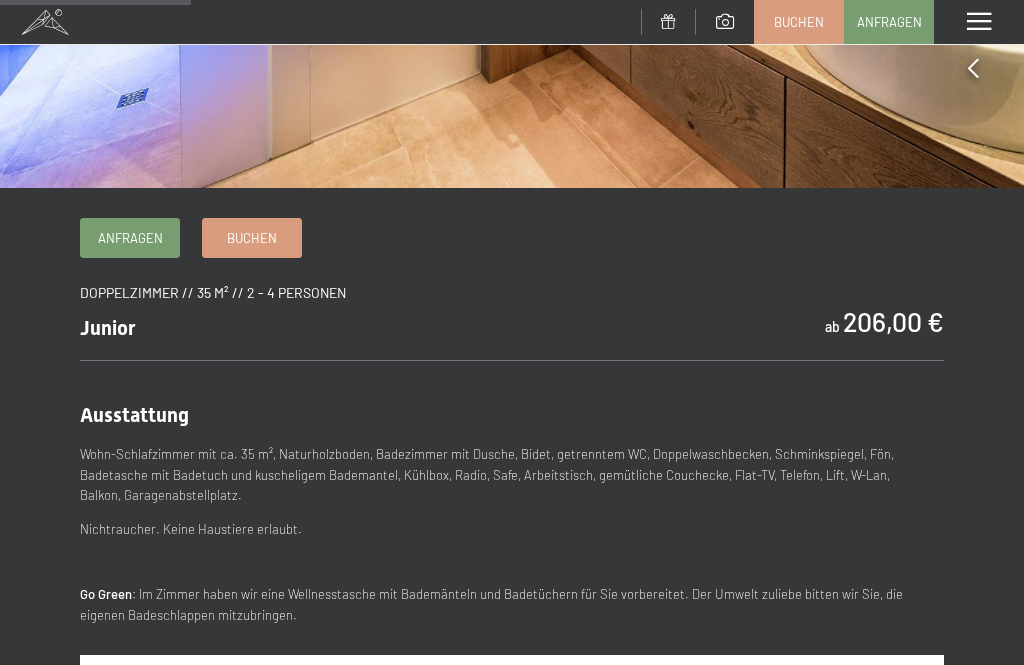 scroll, scrollTop: 592, scrollLeft: 0, axis: vertical 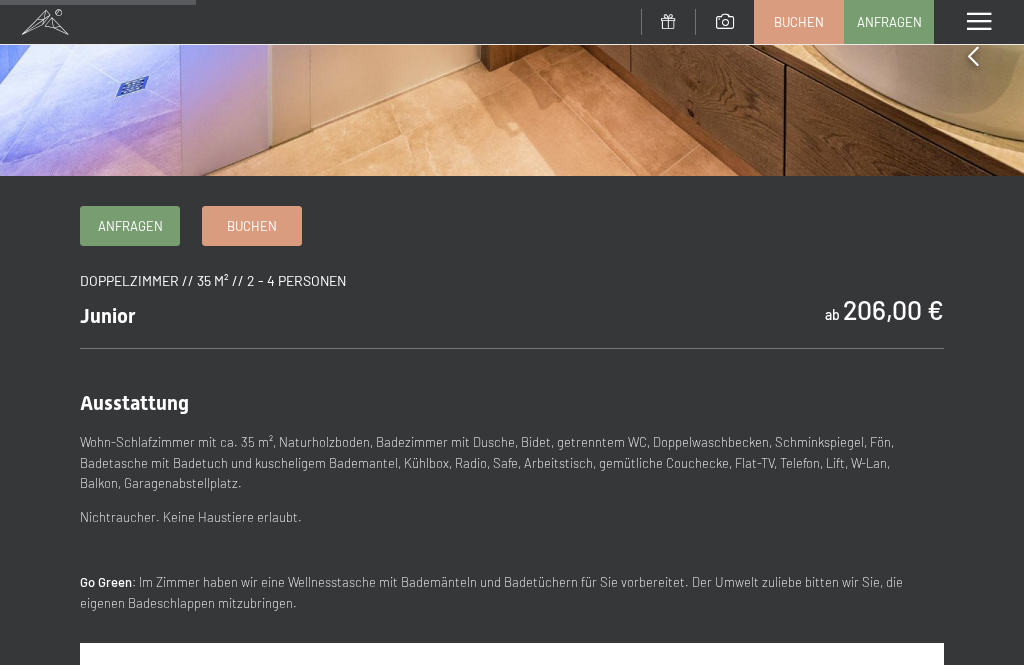 click on "206,00 €" at bounding box center [893, 309] 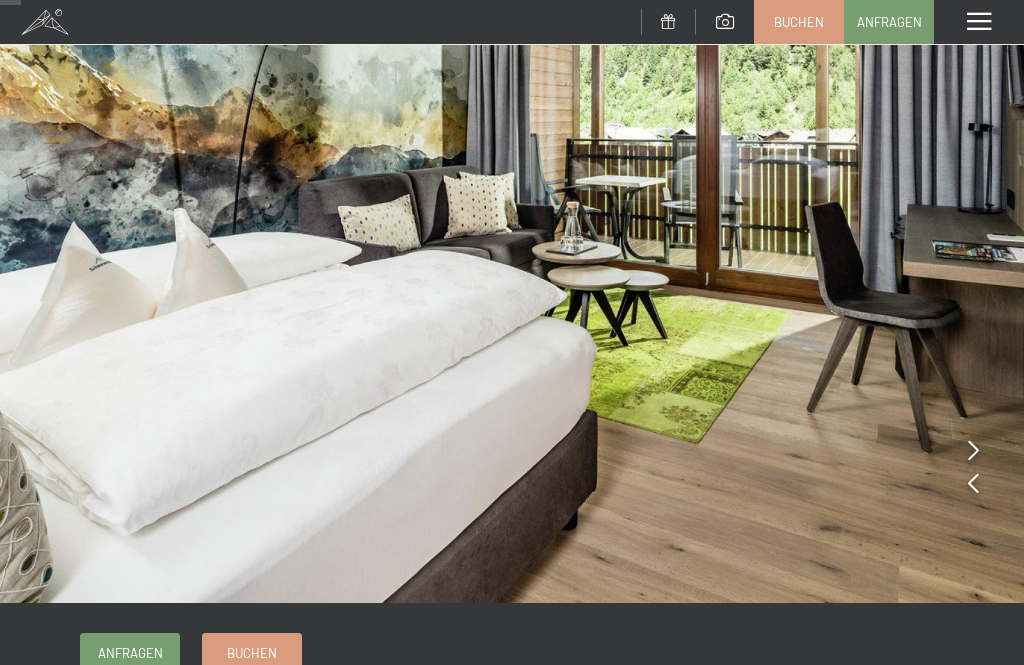 scroll, scrollTop: 0, scrollLeft: 0, axis: both 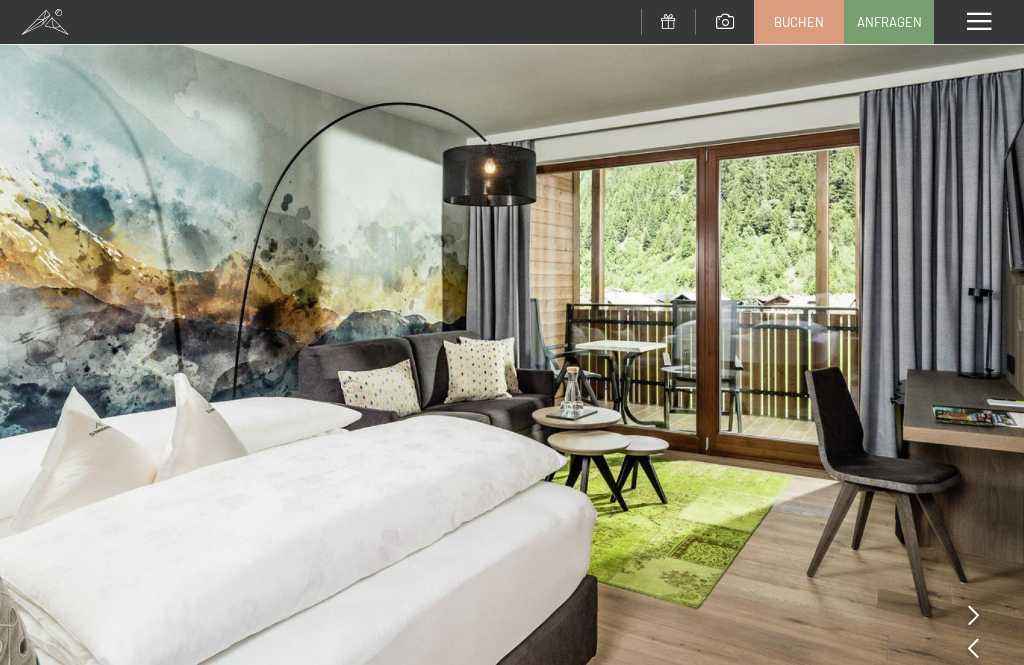 click on "Menü" at bounding box center (979, 22) 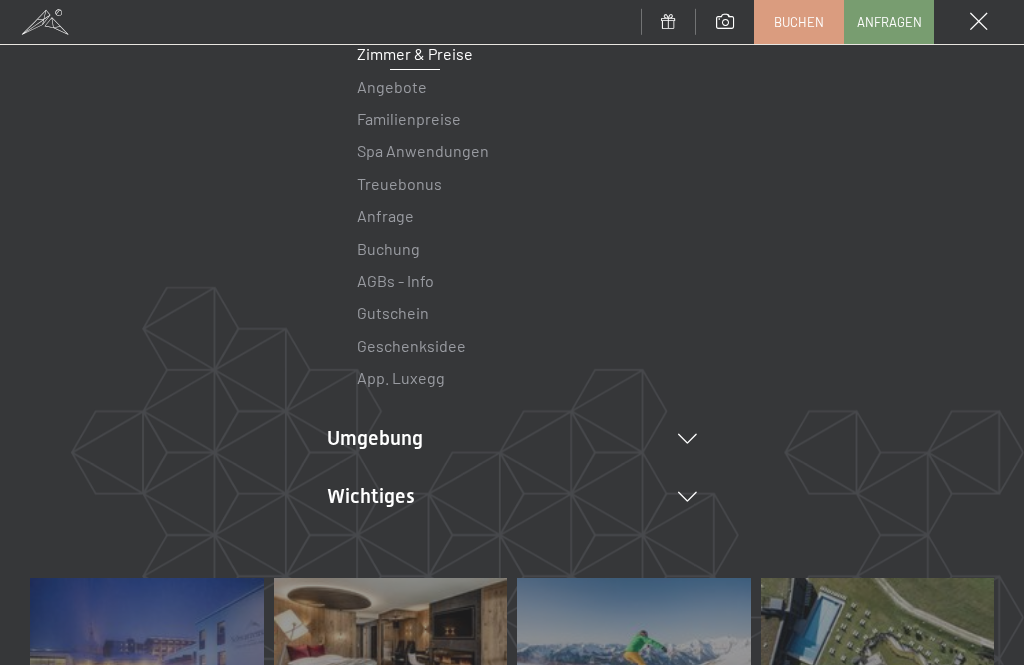scroll, scrollTop: 311, scrollLeft: 0, axis: vertical 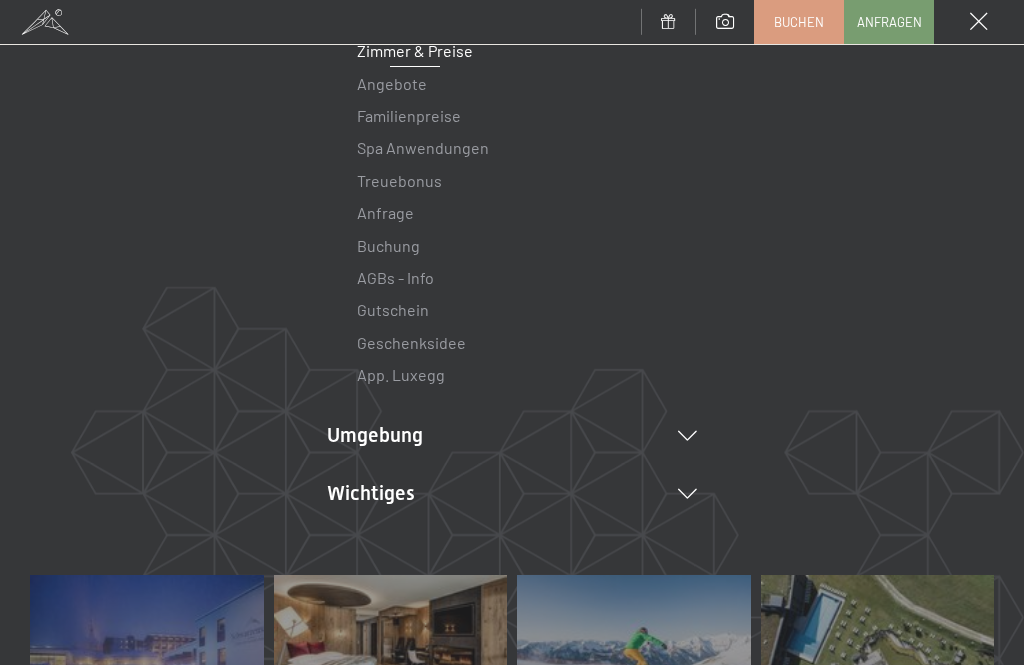 click at bounding box center (687, 436) 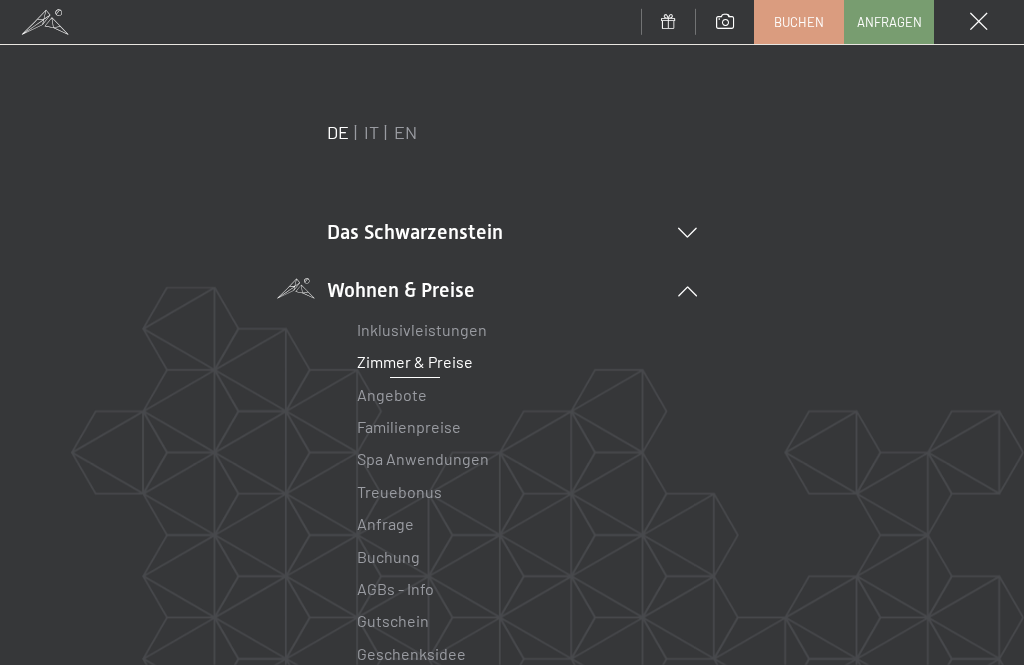 scroll, scrollTop: 0, scrollLeft: 0, axis: both 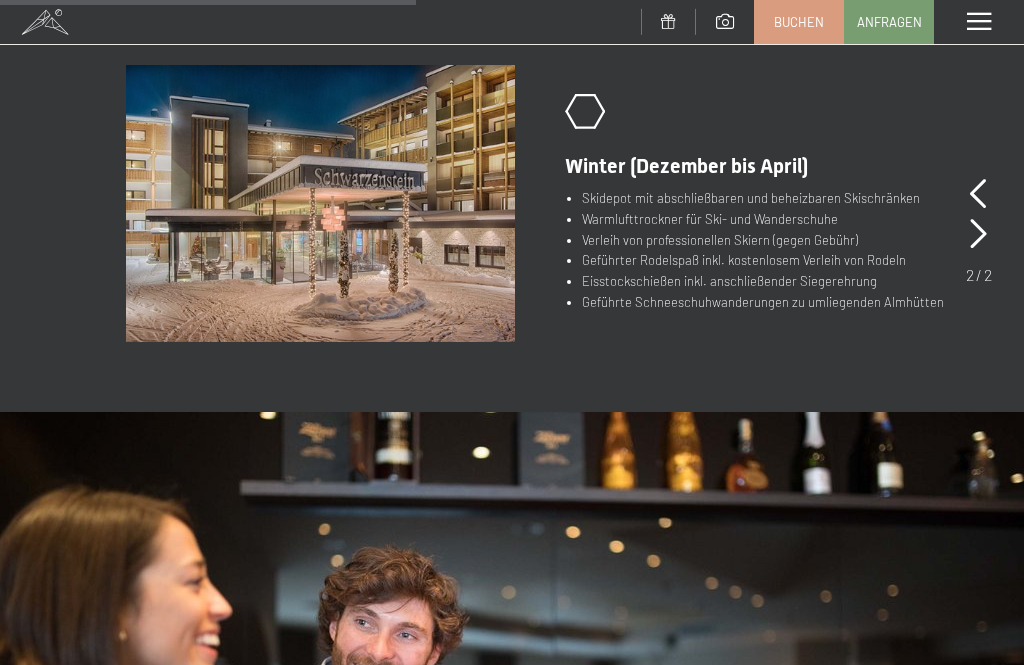 click at bounding box center (978, 194) 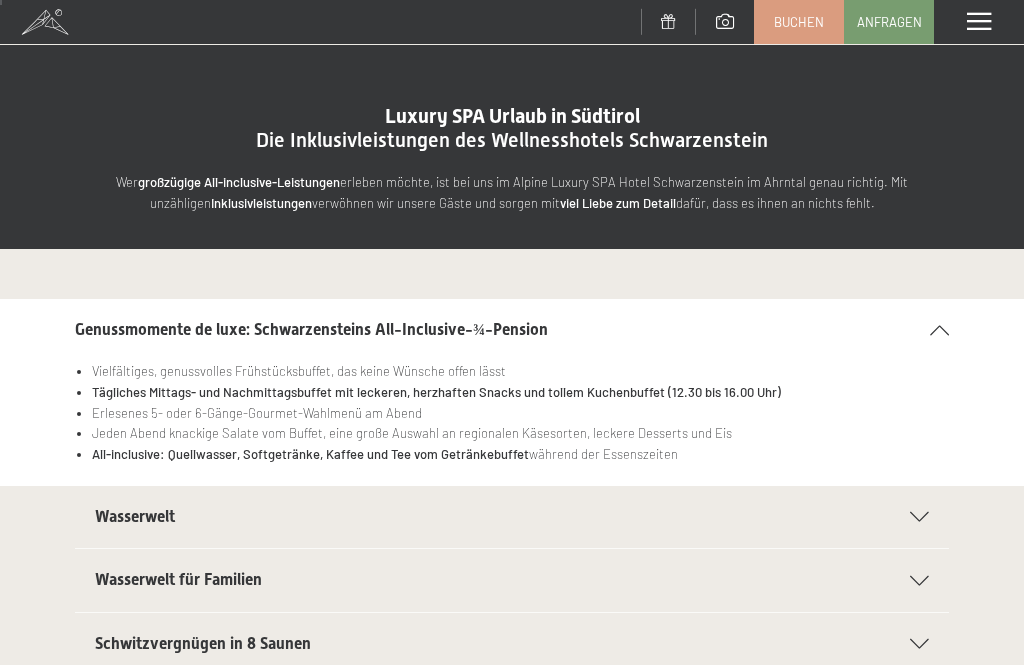 scroll, scrollTop: 0, scrollLeft: 0, axis: both 